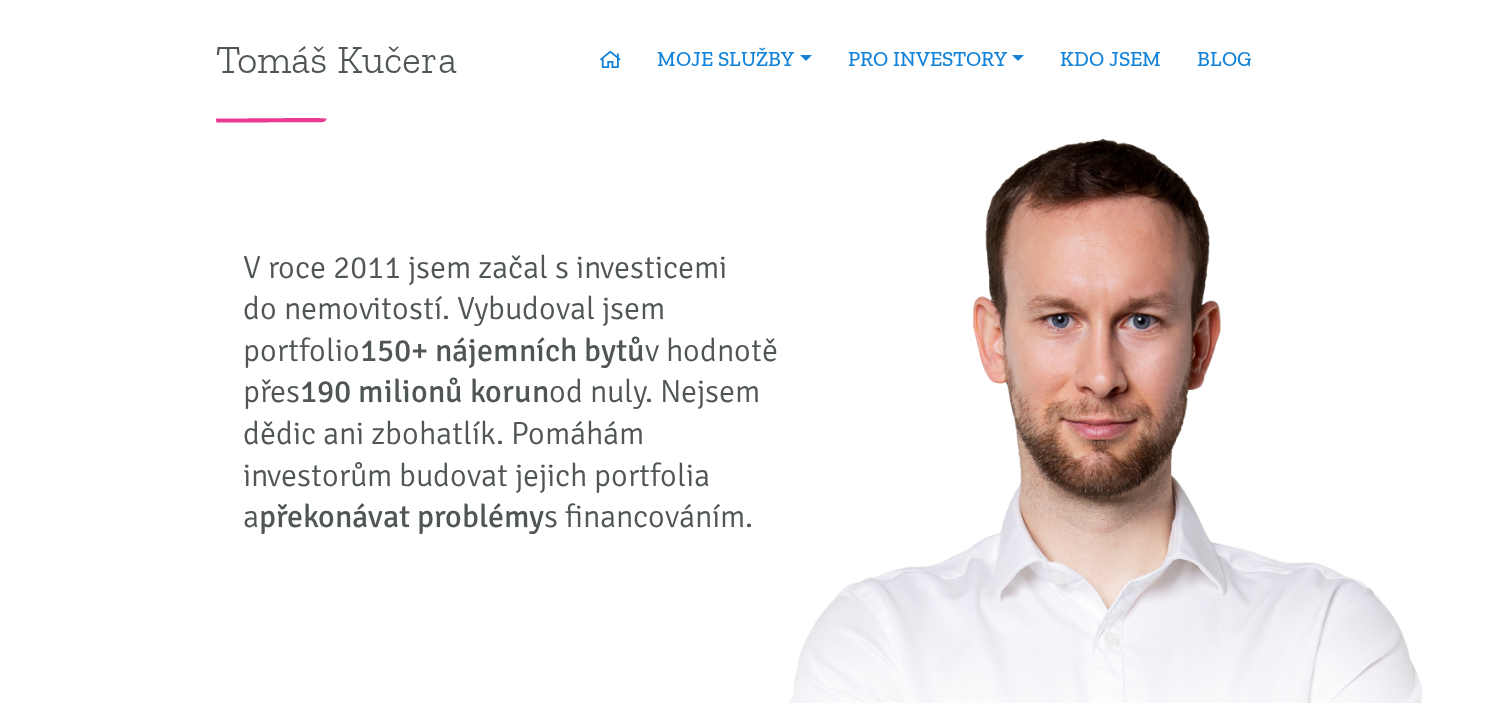 scroll, scrollTop: 0, scrollLeft: 0, axis: both 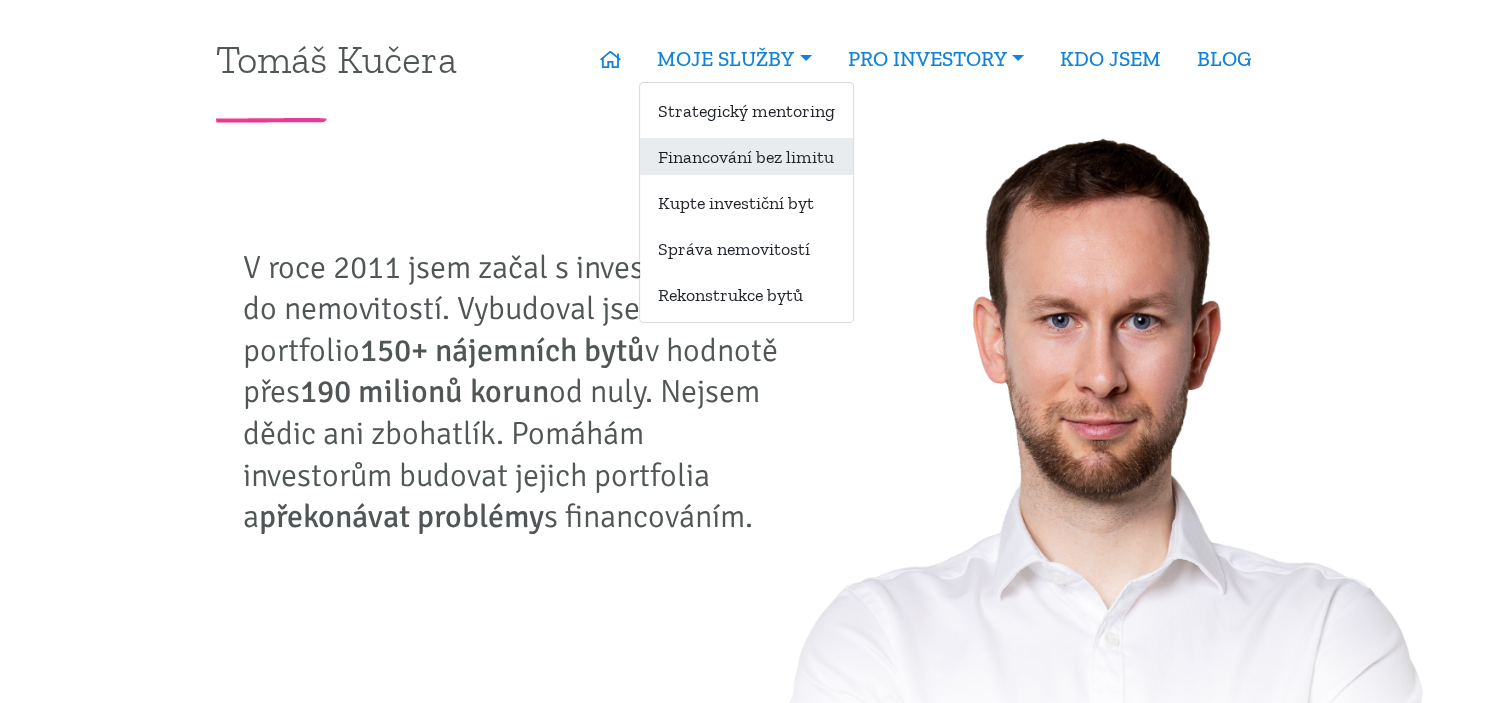 click on "Financování bez limitu" at bounding box center [746, 156] 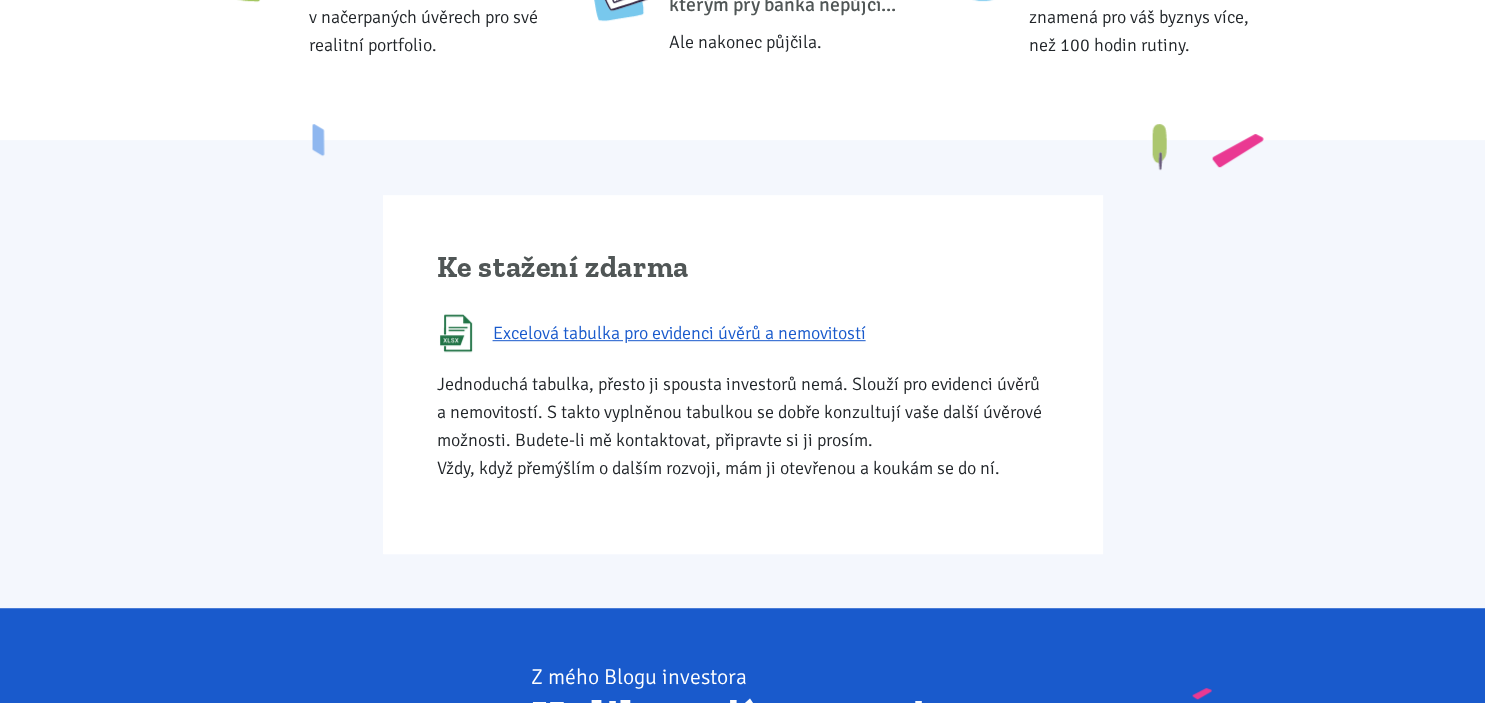 scroll, scrollTop: 1022, scrollLeft: 0, axis: vertical 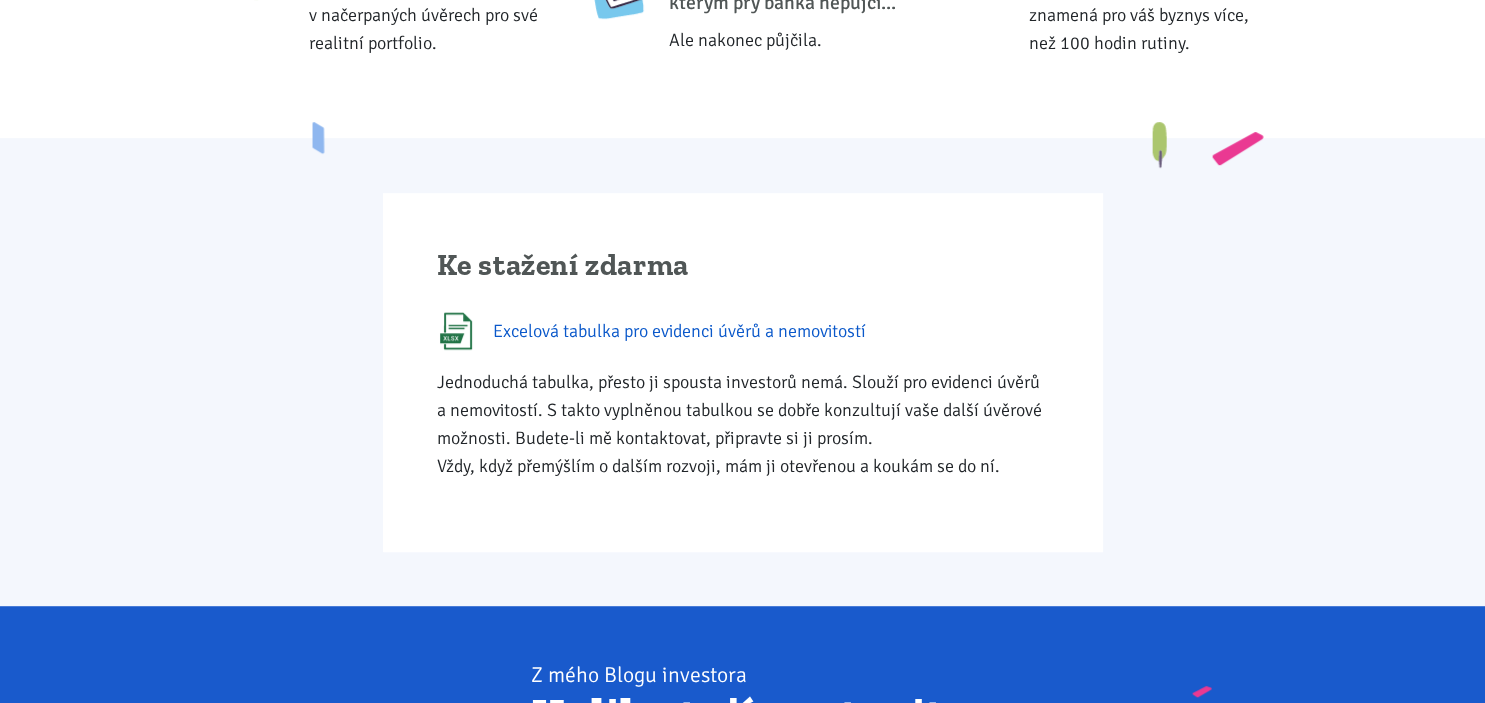 click on "Excelová tabulka pro evidenci úvěrů a nemovitostí" at bounding box center [679, 331] 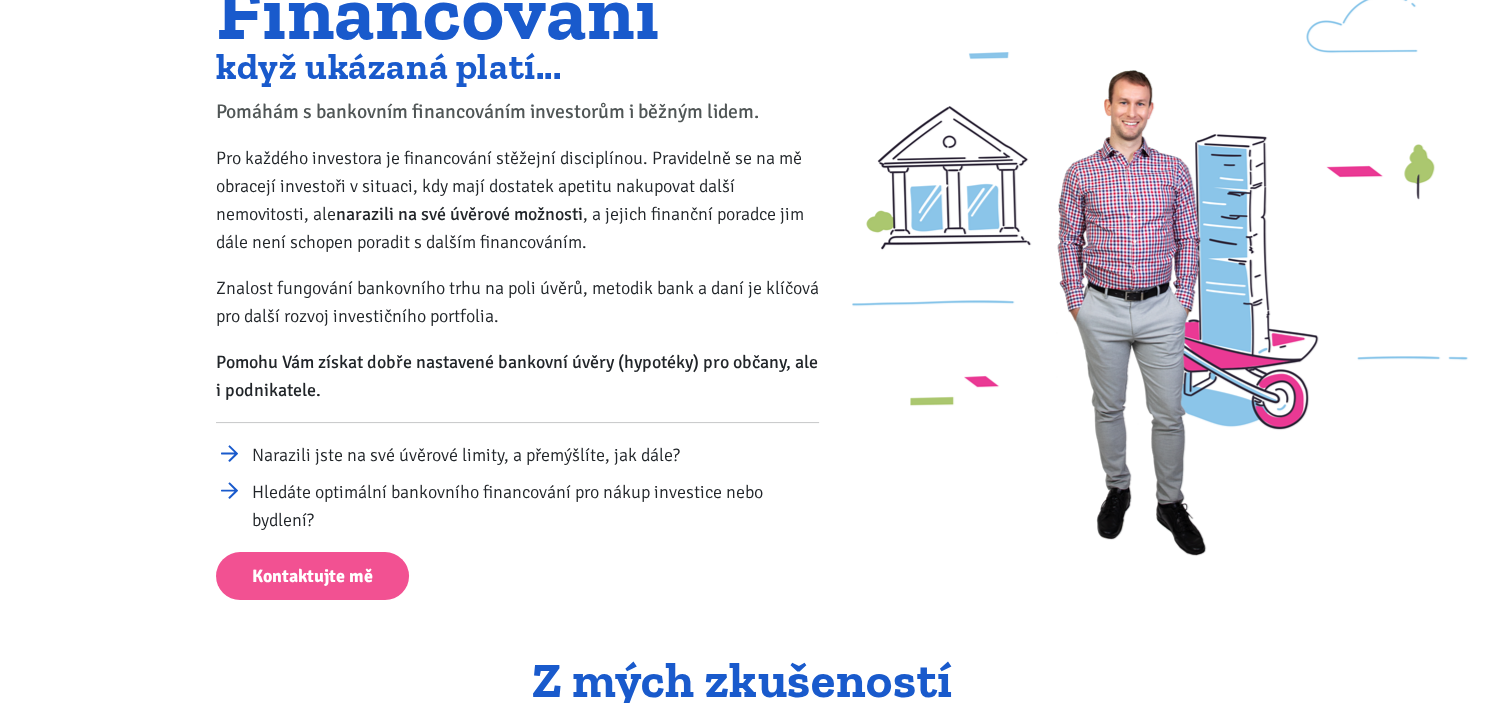 scroll, scrollTop: 200, scrollLeft: 0, axis: vertical 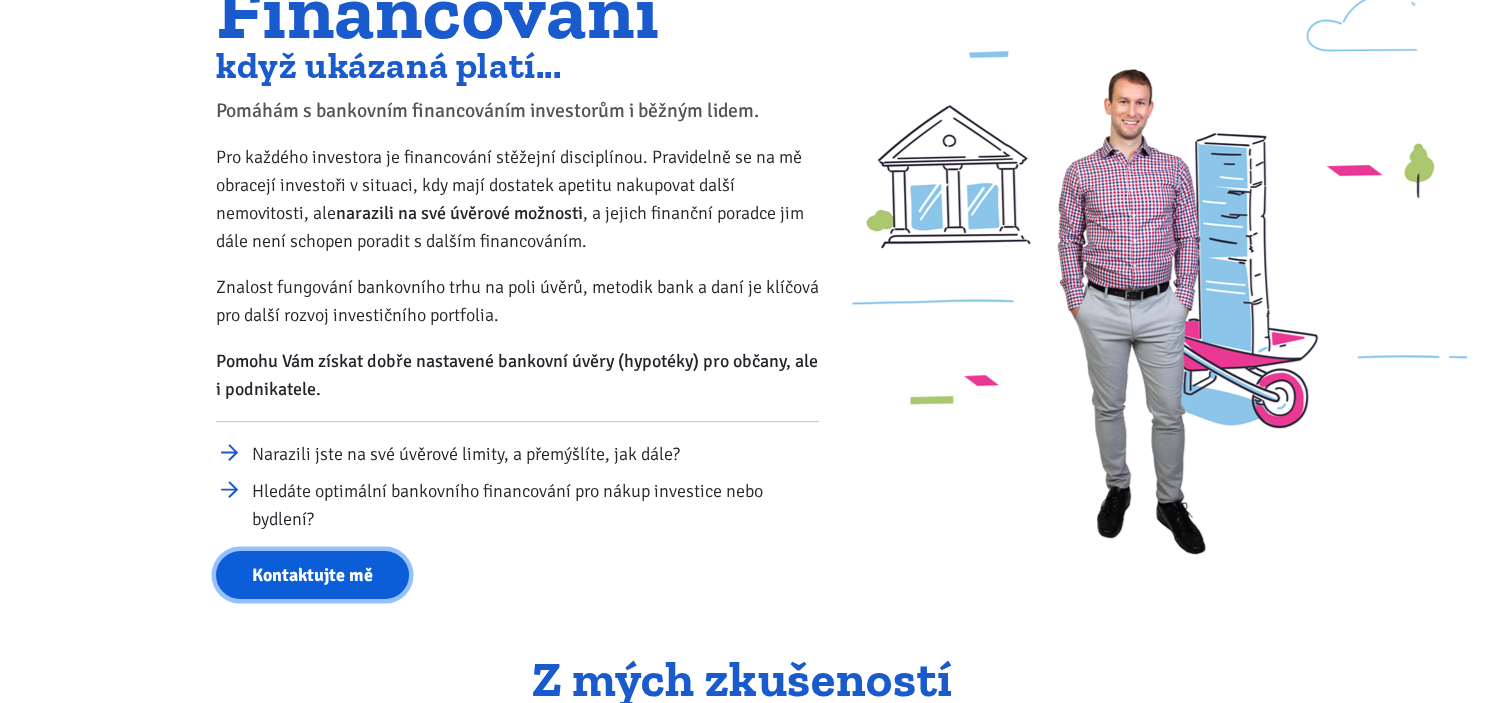 click on "Kontaktujte mě" at bounding box center (312, 575) 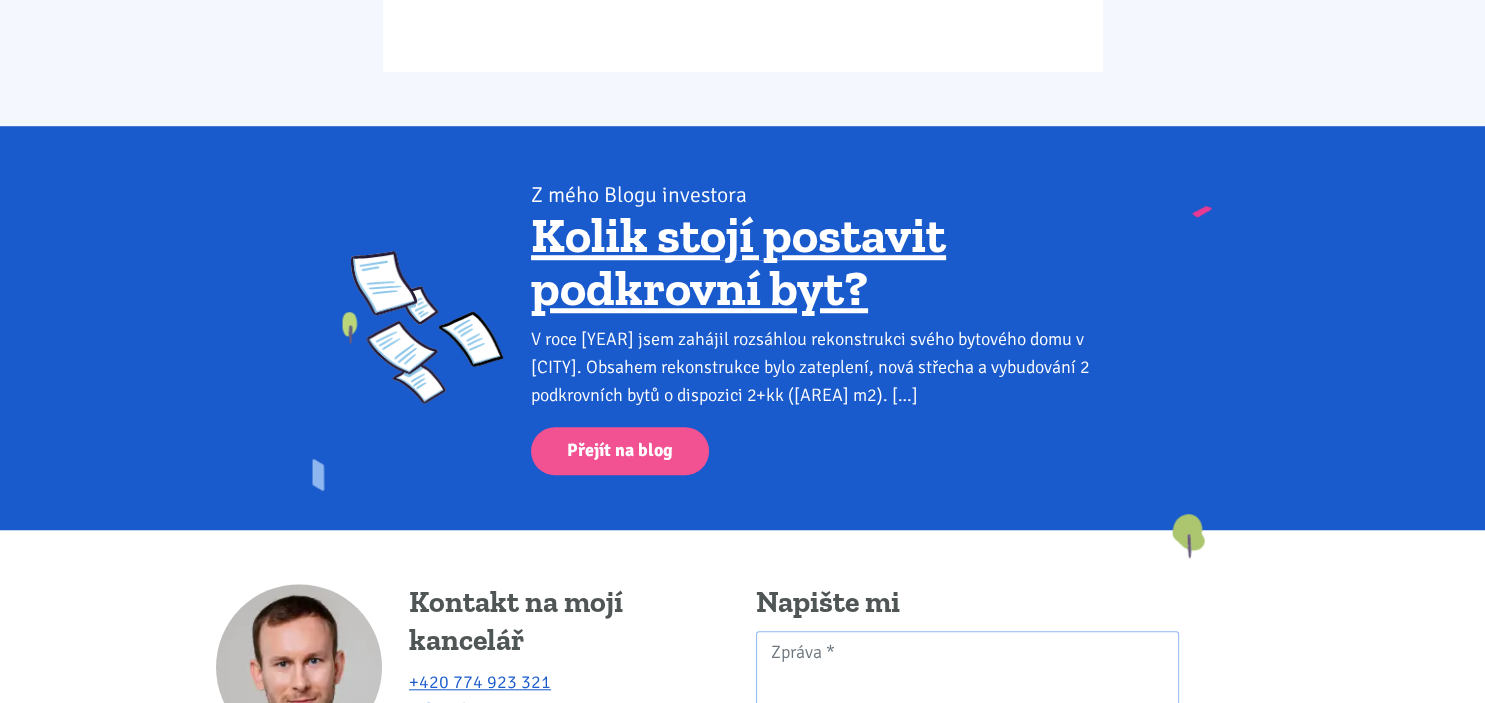 scroll, scrollTop: 1501, scrollLeft: 0, axis: vertical 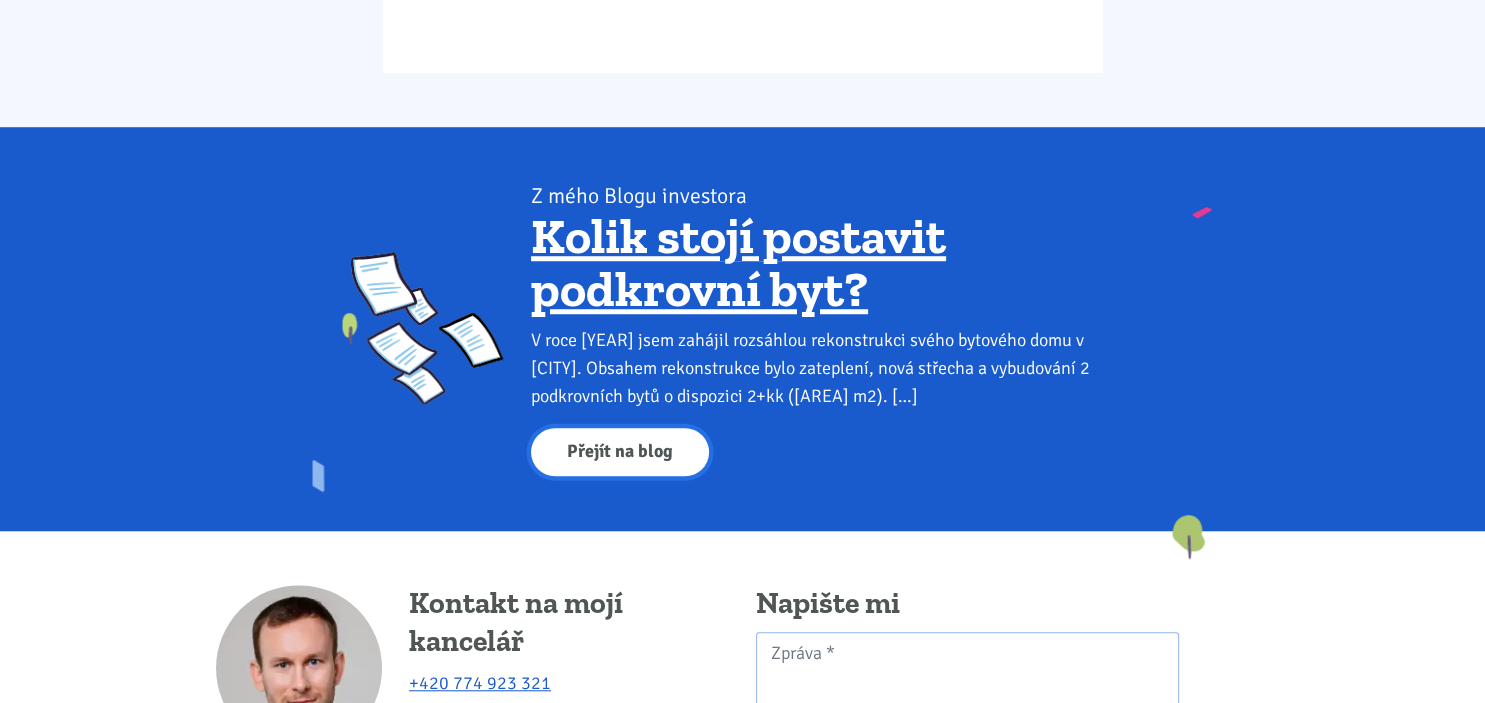 click on "Přejít na blog" at bounding box center [620, 452] 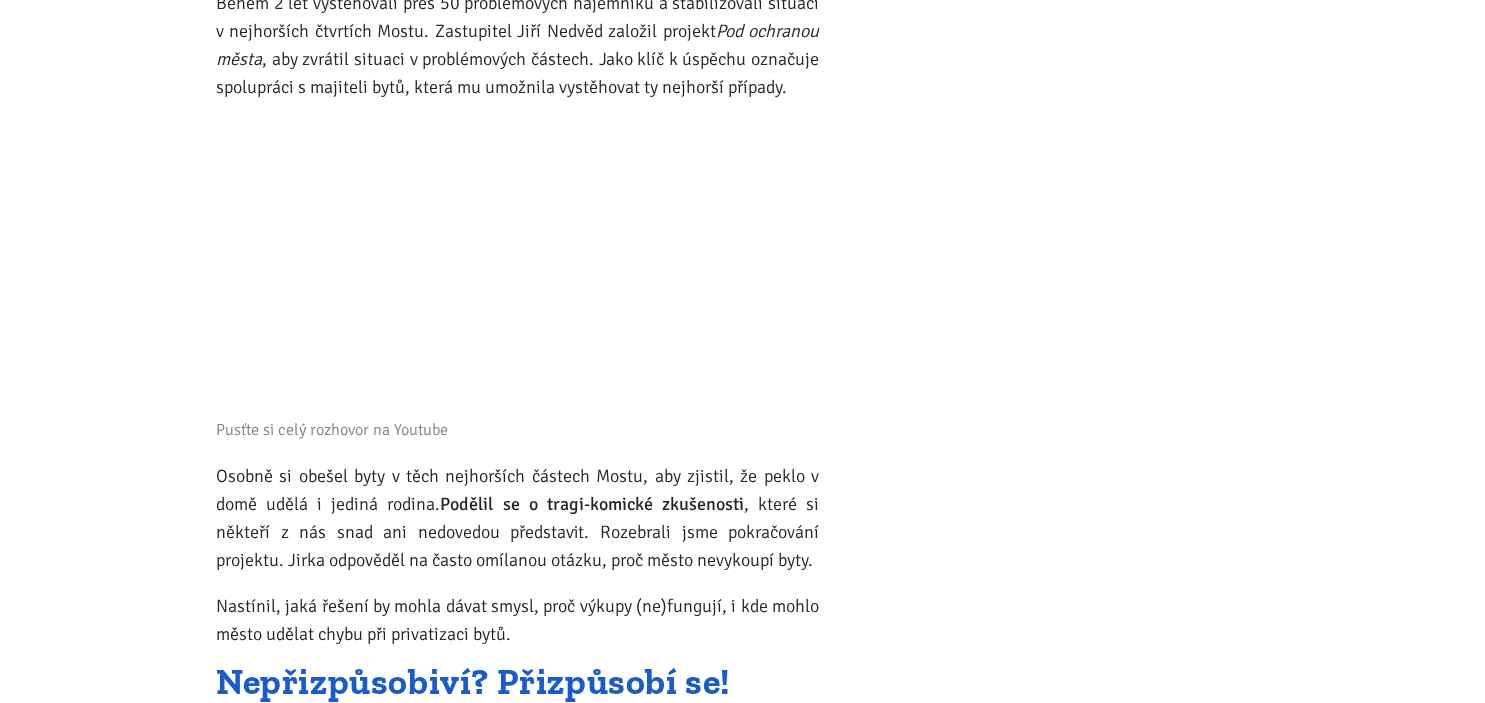scroll, scrollTop: 14024, scrollLeft: 0, axis: vertical 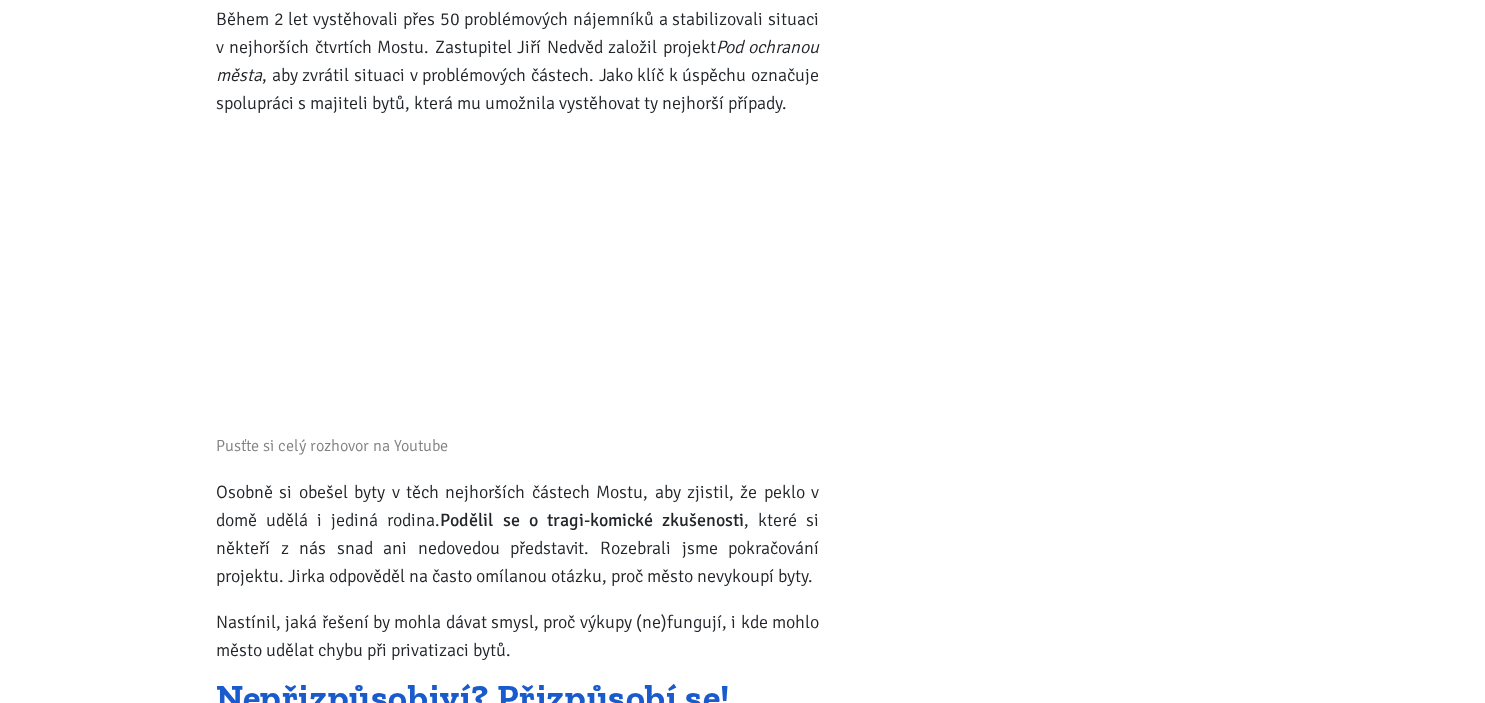 click on "Blog
Kolik stojí postavit podkrovní byt?
Vytvořeno: 4. 8. 2025
V roce 2024 jsem zahájil rozsáhlou rekonstrukci svého bytového domu v Ústí nad Labem. Obsahem rekonstrukce bylo zateplení, nová střecha a  vybudování 2 podkrovních bytů  o dispozici 2+kk (50 m2). Pojďme se podívat na to, kolik to stálo, a co jsem z toho získal.
Jaké důvody mě vedly k rozhodnutí udělat vestavbu podkrovních bytů?
Využít nevyužitý prostor – prázdnou půdu.
Zvýšit tepelnou izolaci budovy a nakládání s energiemi.
Zvýšit kvalitu domu. Dva nové moderní byty přivedou 2 nové kvalitní nájemce.
Blížící se oprava střechy (eternit).
Možnost umístit fotovoltaiku na novou střechu.
Nevýhody a výzvy
V domě  není výtah  a nově vybudované byty jsou ve 4. patře (5. nadzemní podlaží) bez výtahu. To je veliká nevýhoda, avšak bytů v 5. NP bez výtahů máme ve  správě
." at bounding box center (743, 29077) 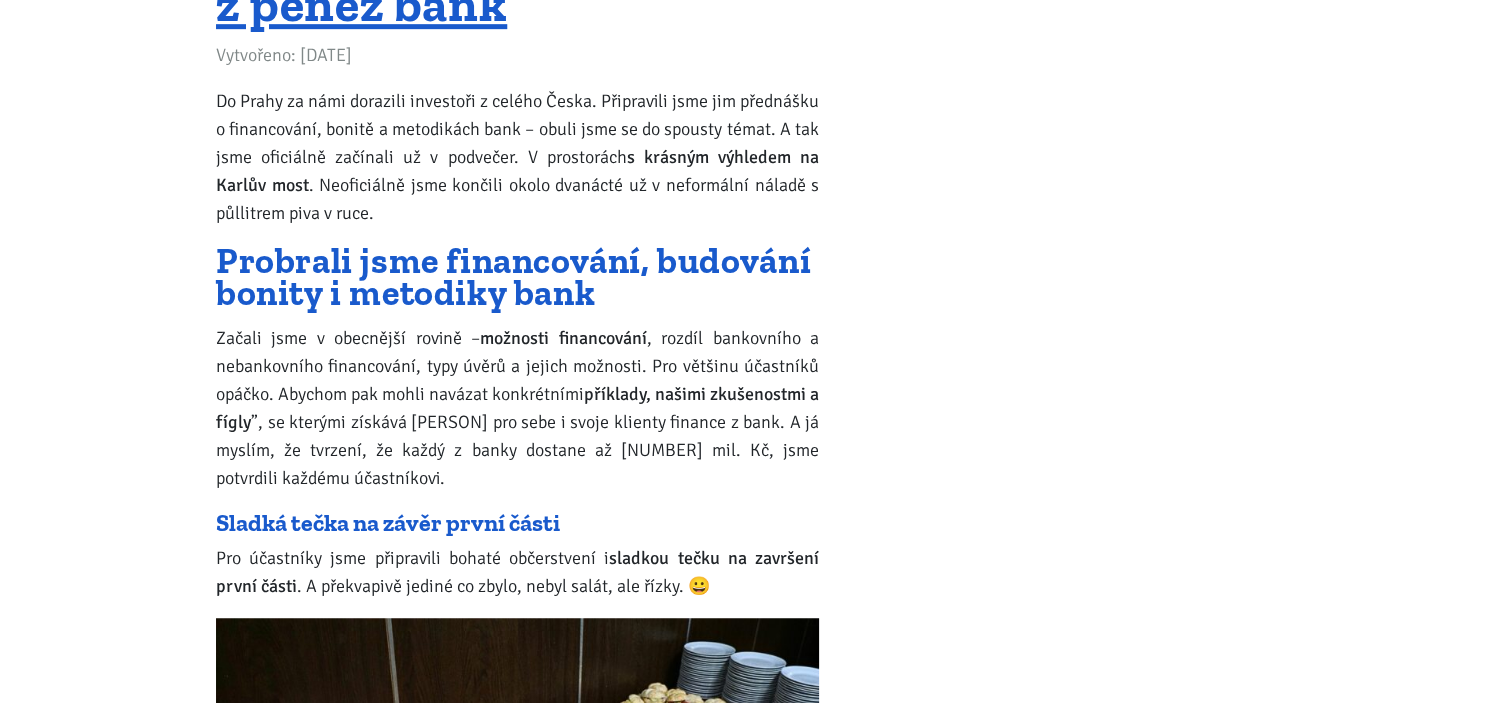 scroll, scrollTop: 16036, scrollLeft: 0, axis: vertical 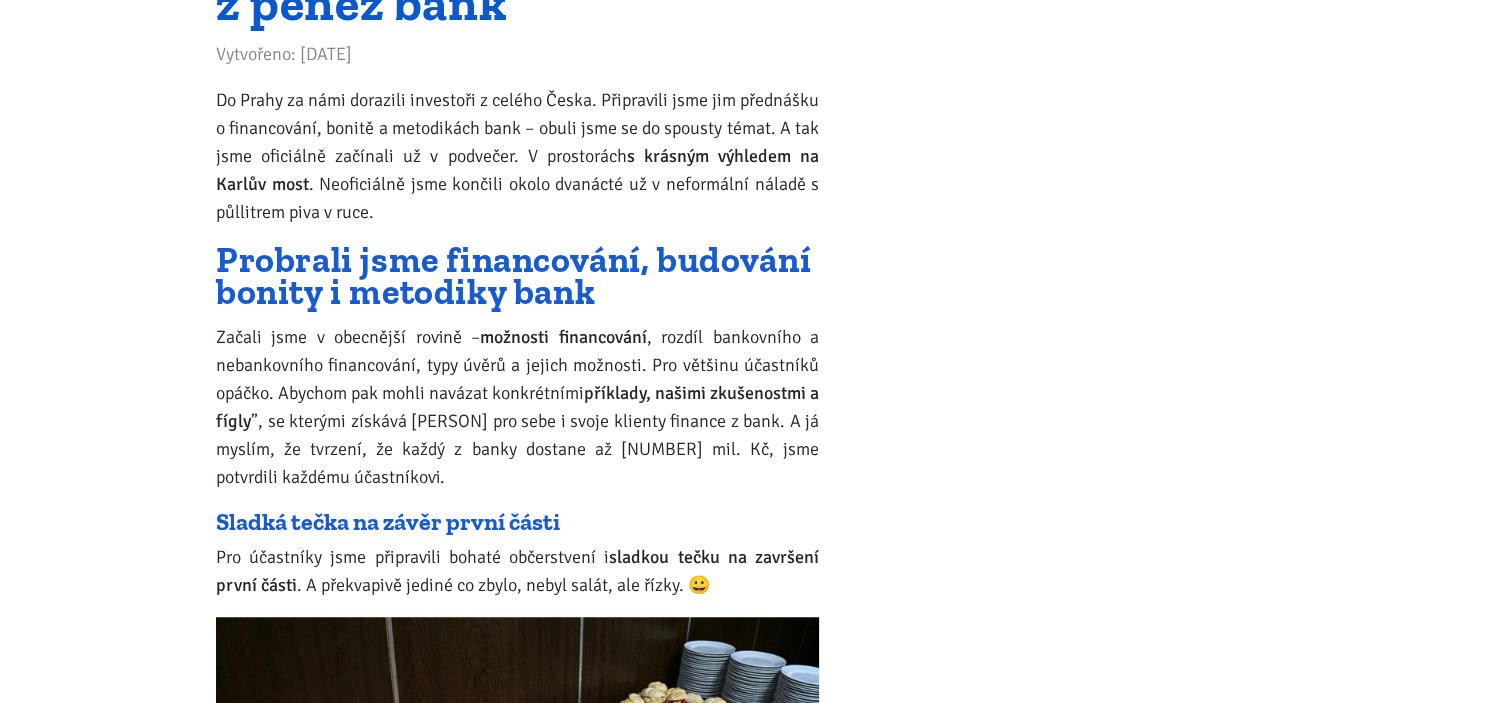 click on "Přes 80 investorů i neinvestorů se naučilo, jak úspěšně budovat majetek z peněz bank" at bounding box center (514, -77) 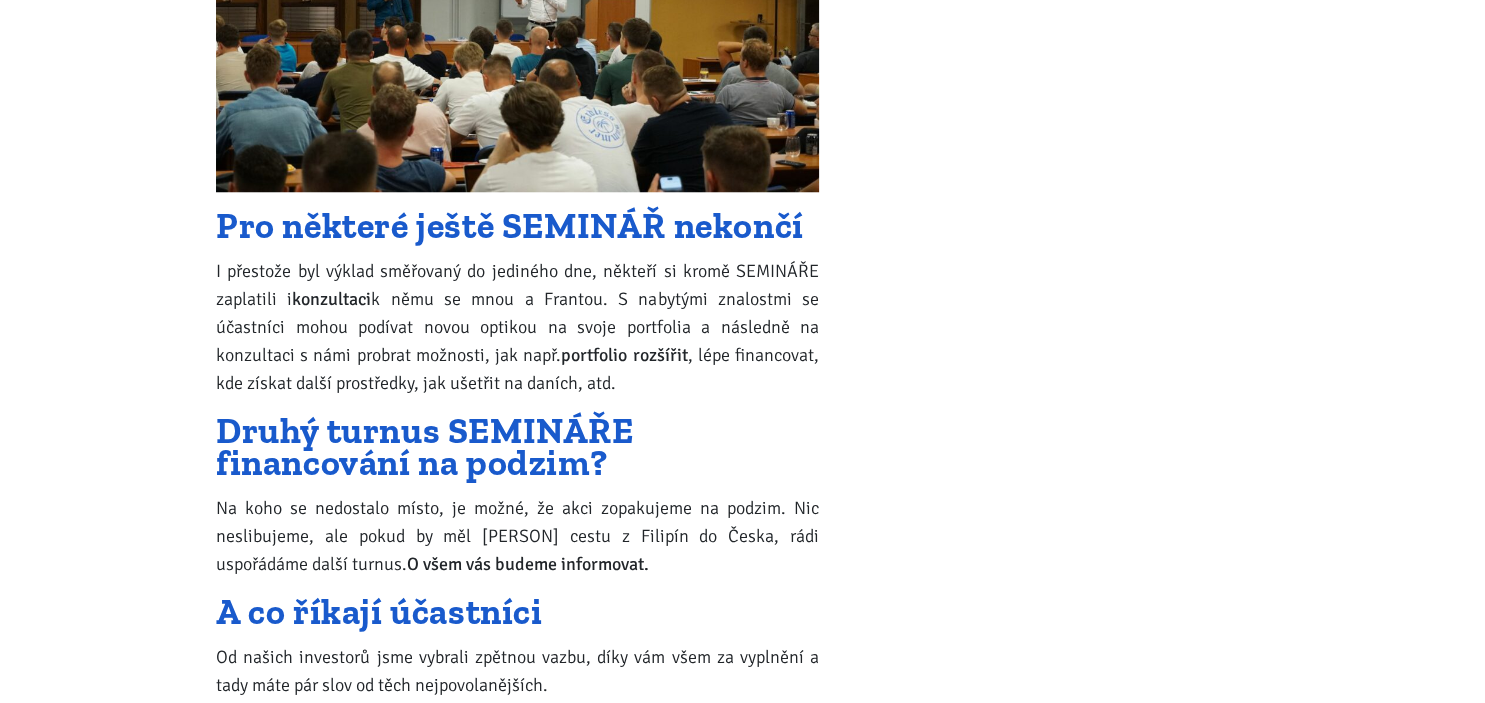 scroll, scrollTop: 1712, scrollLeft: 0, axis: vertical 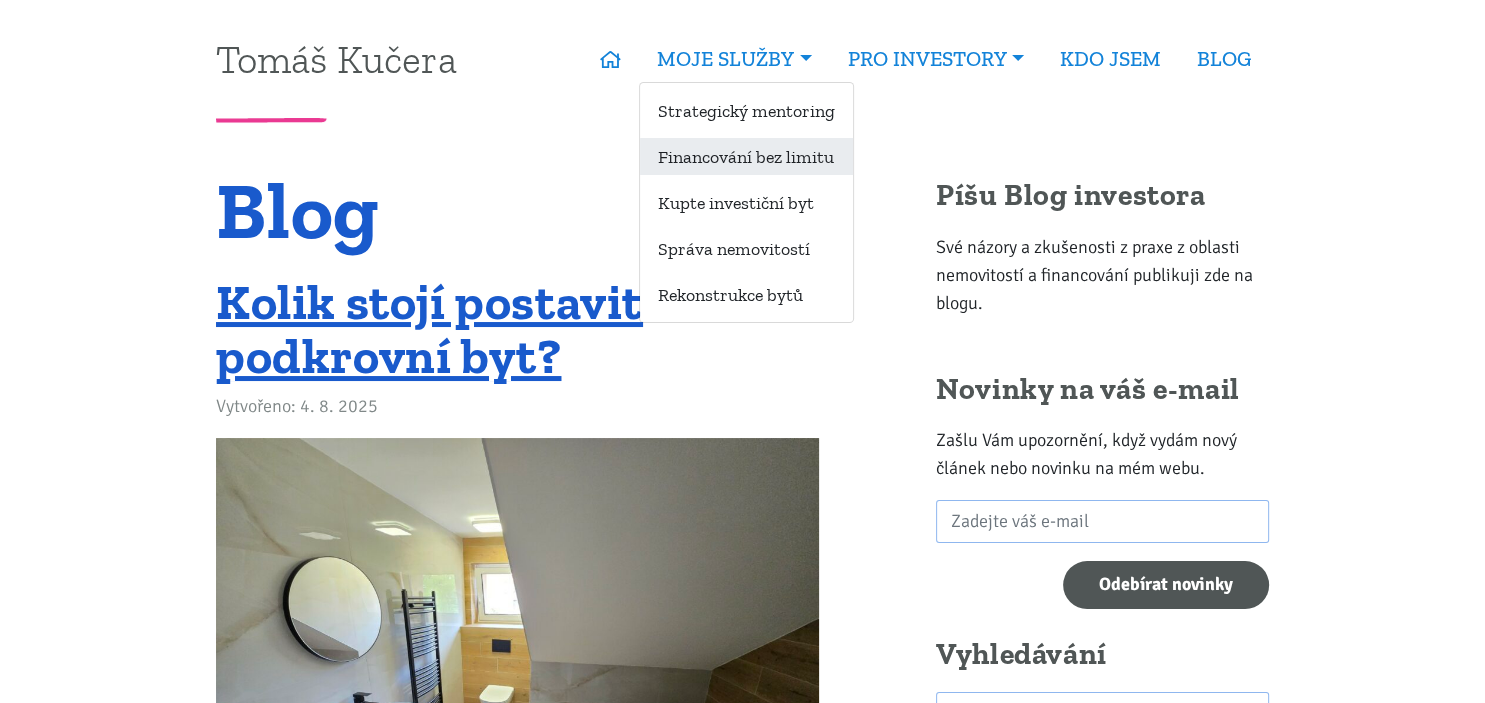 click on "Financování bez limitu" at bounding box center [746, 156] 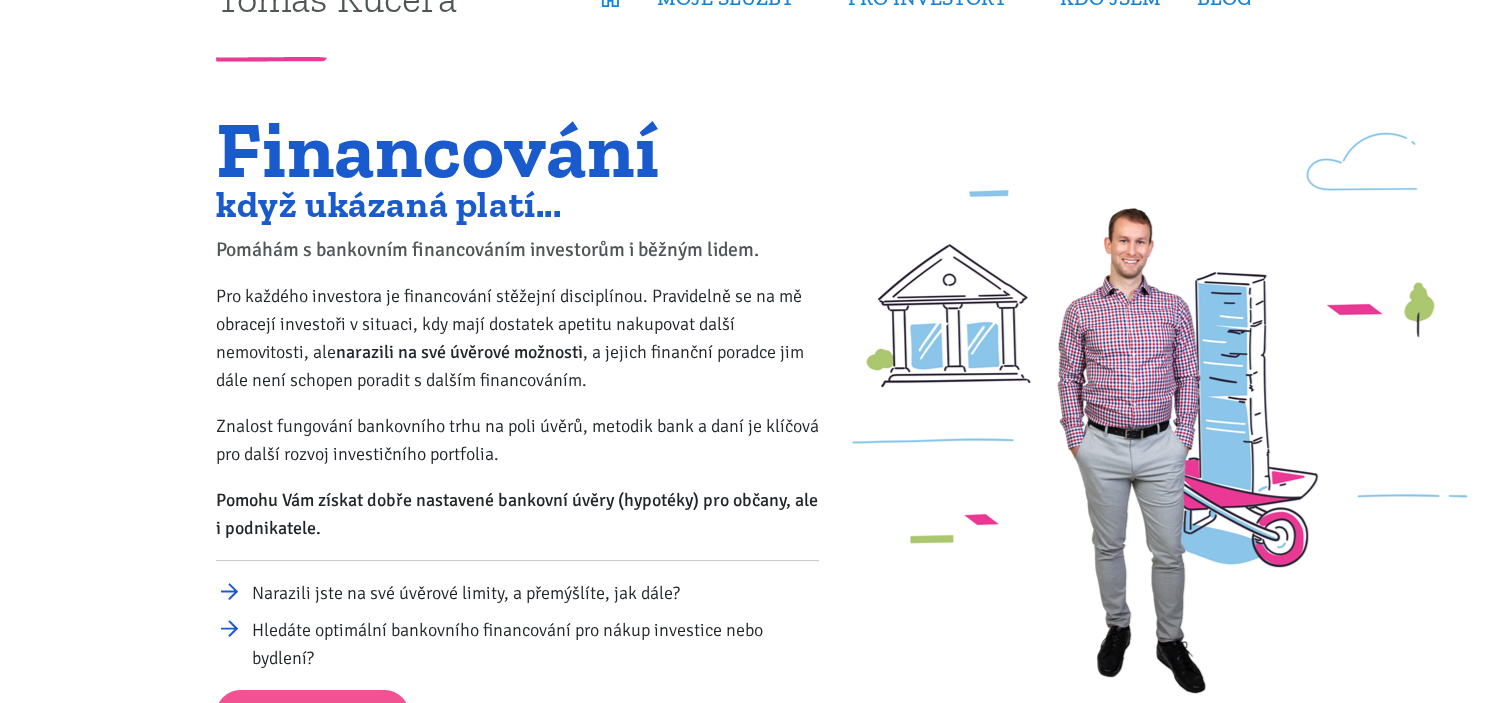 scroll, scrollTop: 0, scrollLeft: 0, axis: both 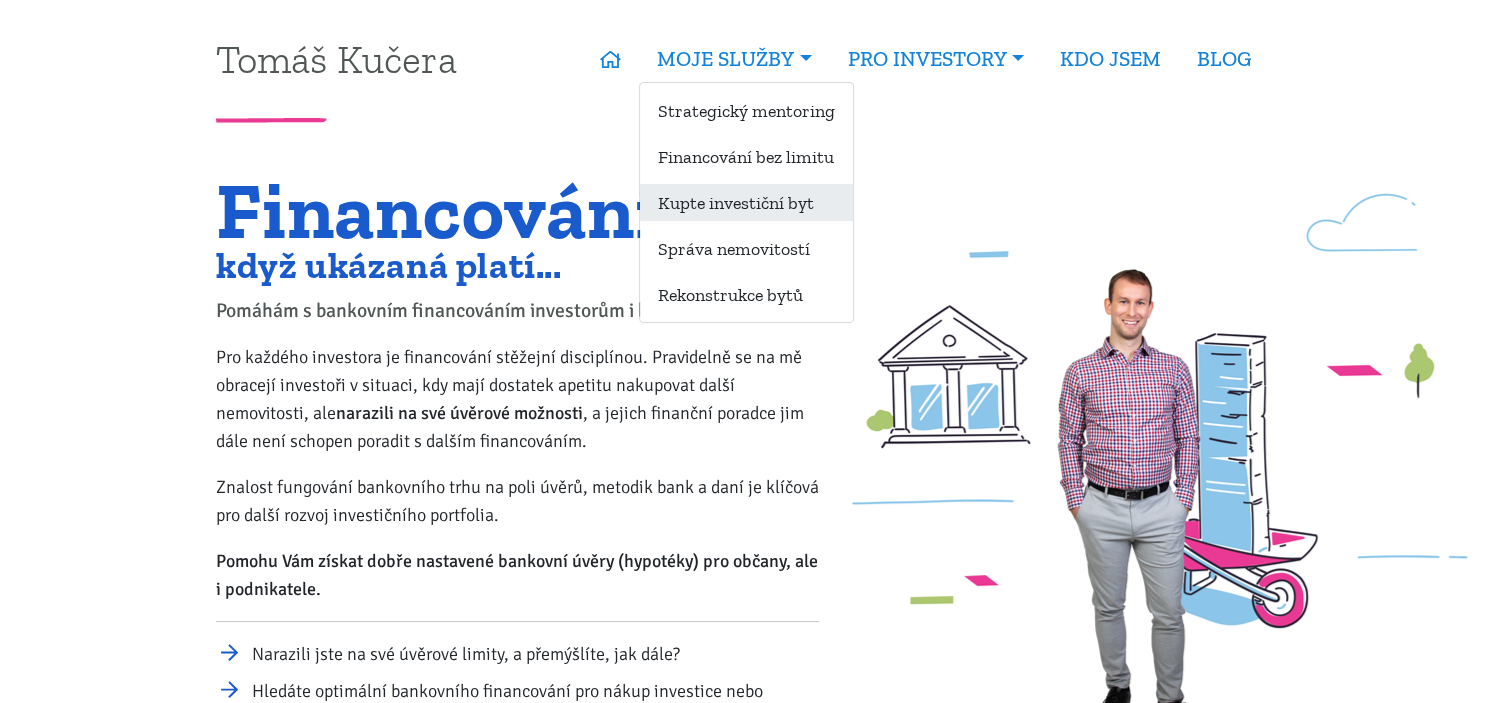 click on "Kupte investiční byt" at bounding box center [746, 202] 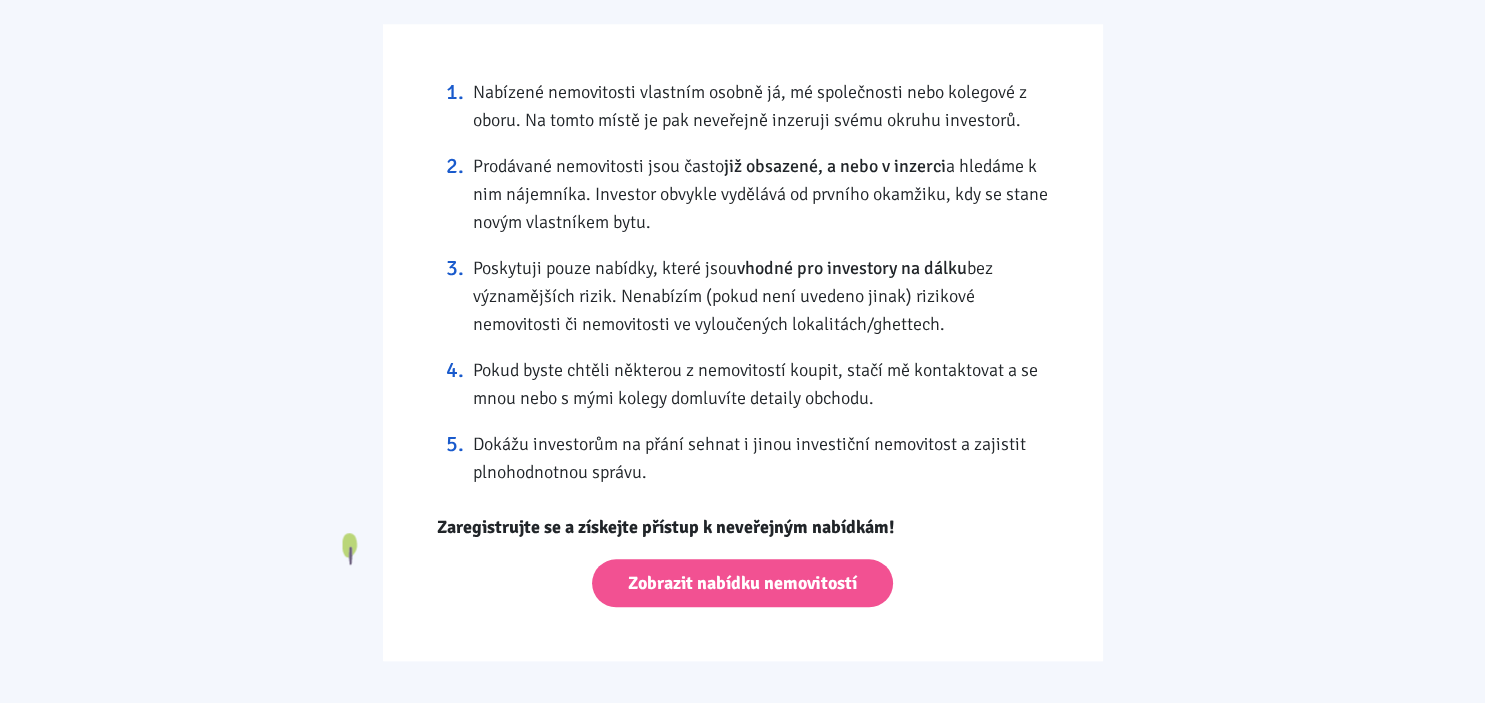 scroll, scrollTop: 1798, scrollLeft: 0, axis: vertical 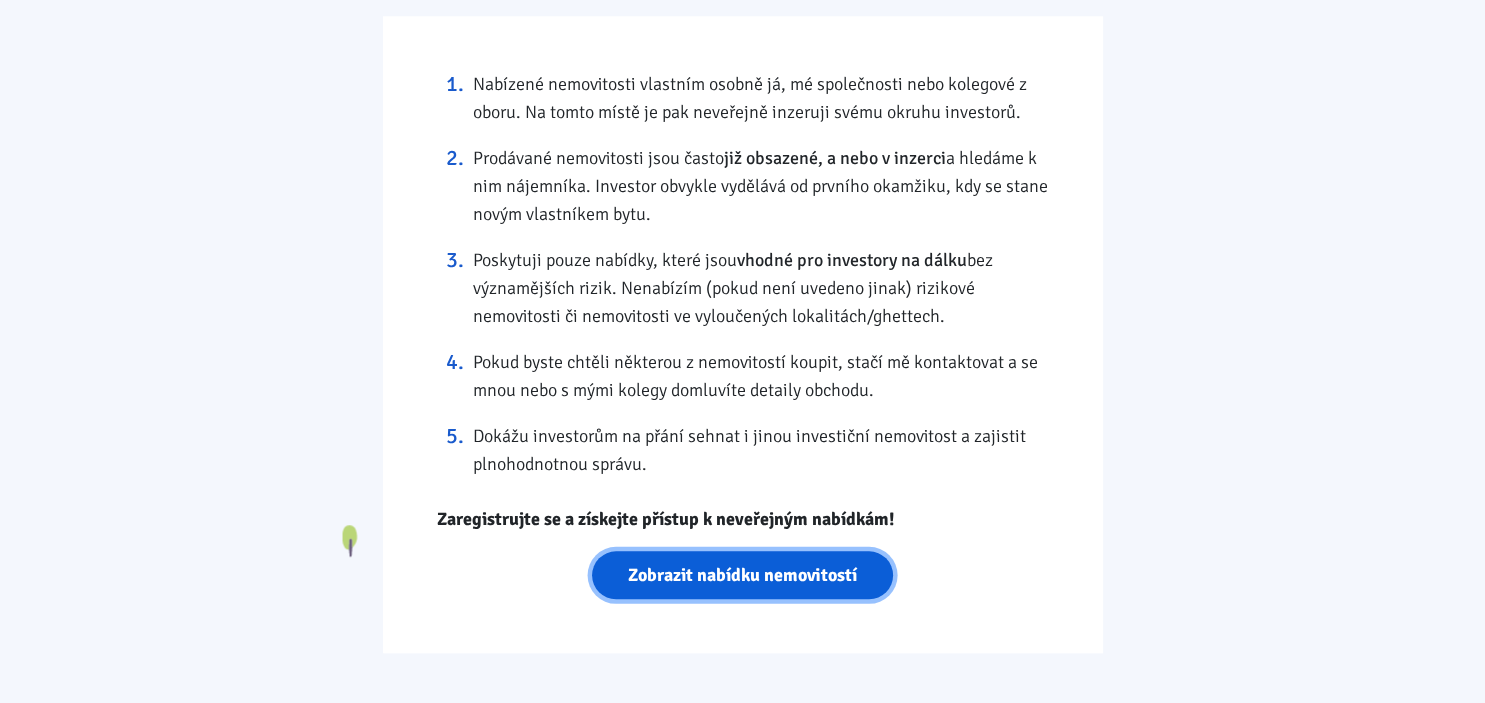 click on "Zobrazit nabídku nemovitostí" at bounding box center [742, 575] 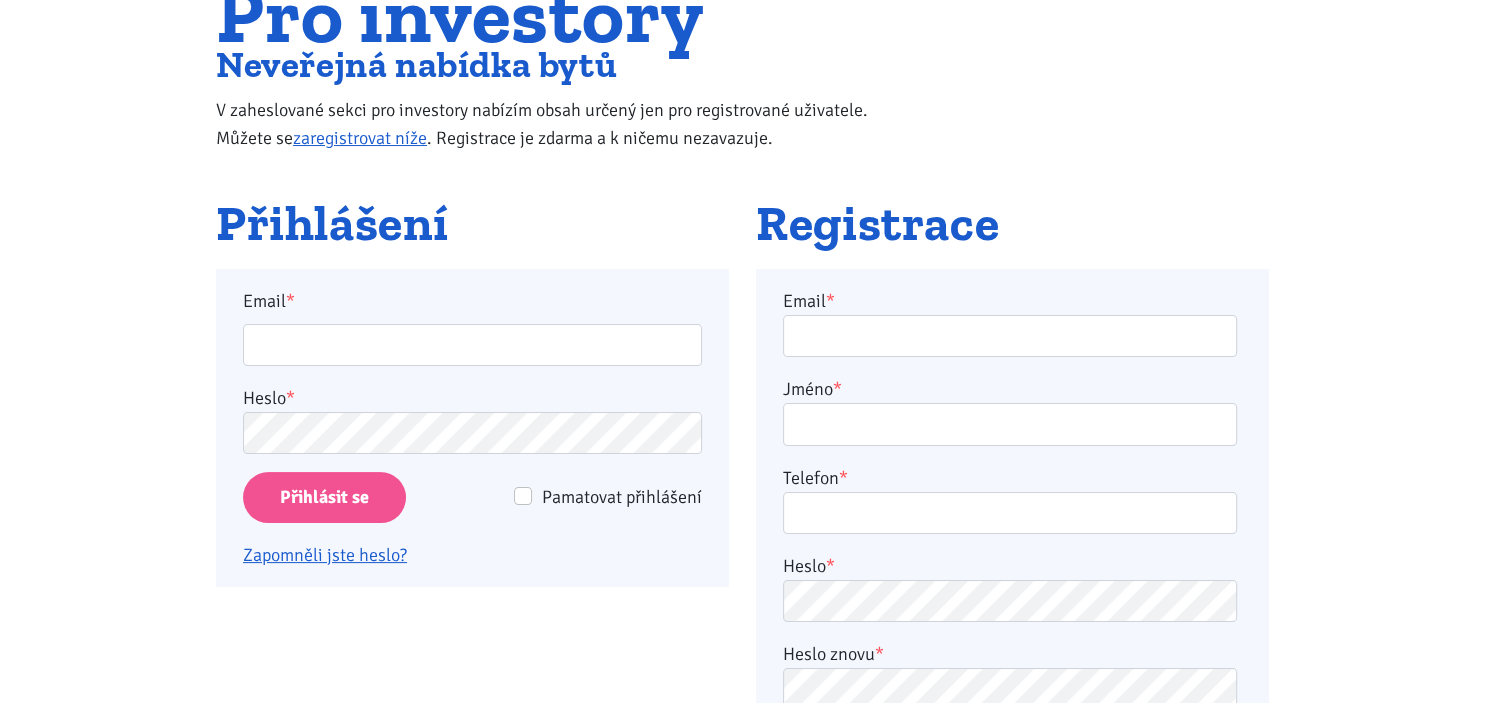 scroll, scrollTop: 196, scrollLeft: 0, axis: vertical 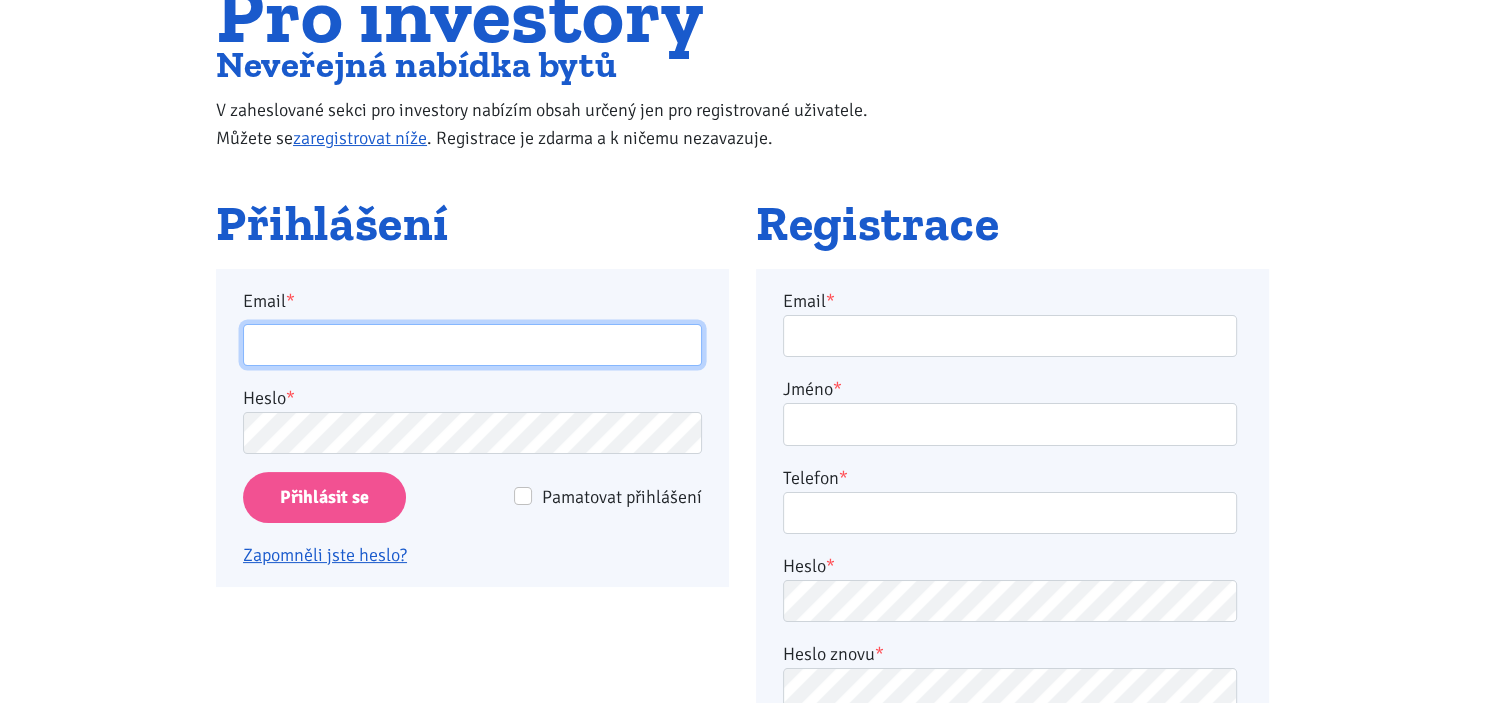 click on "Email  *" at bounding box center [472, 345] 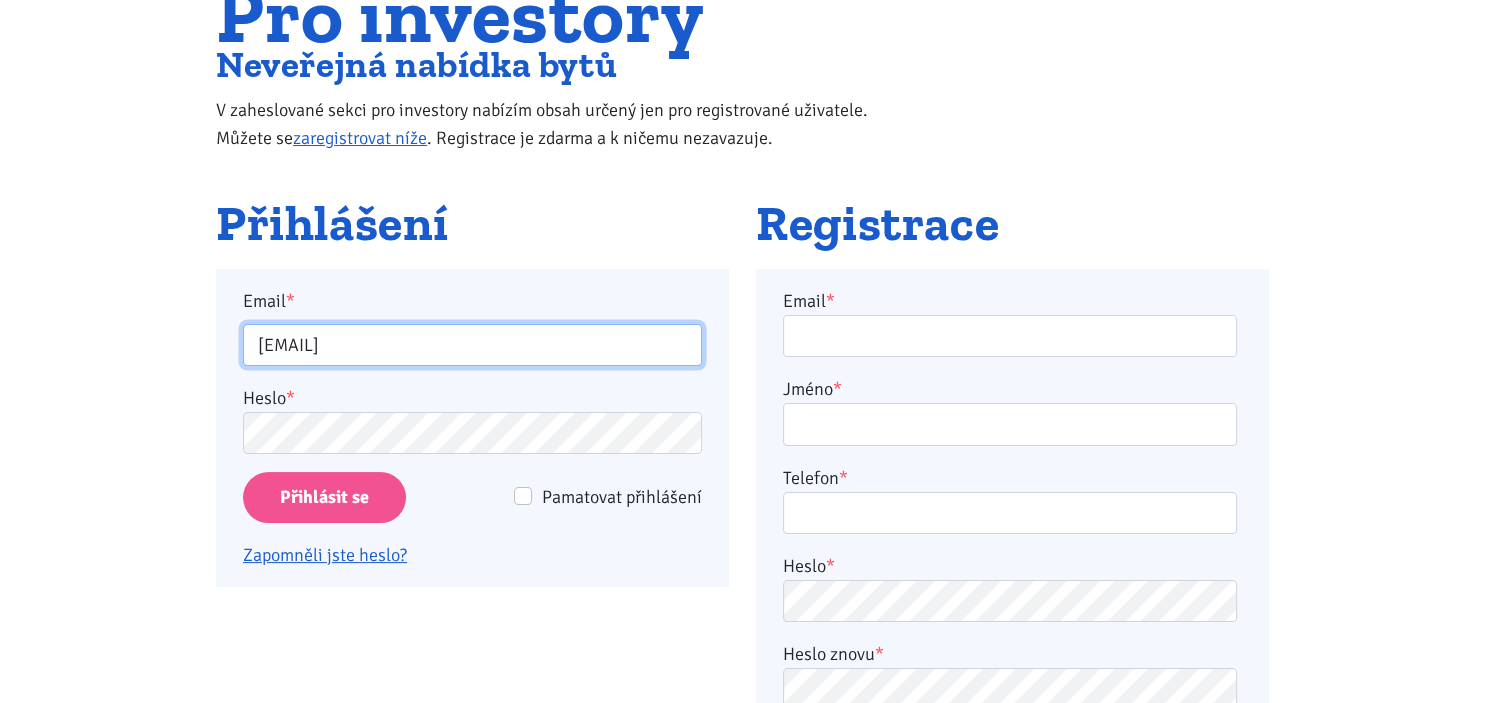type on "[EMAIL]" 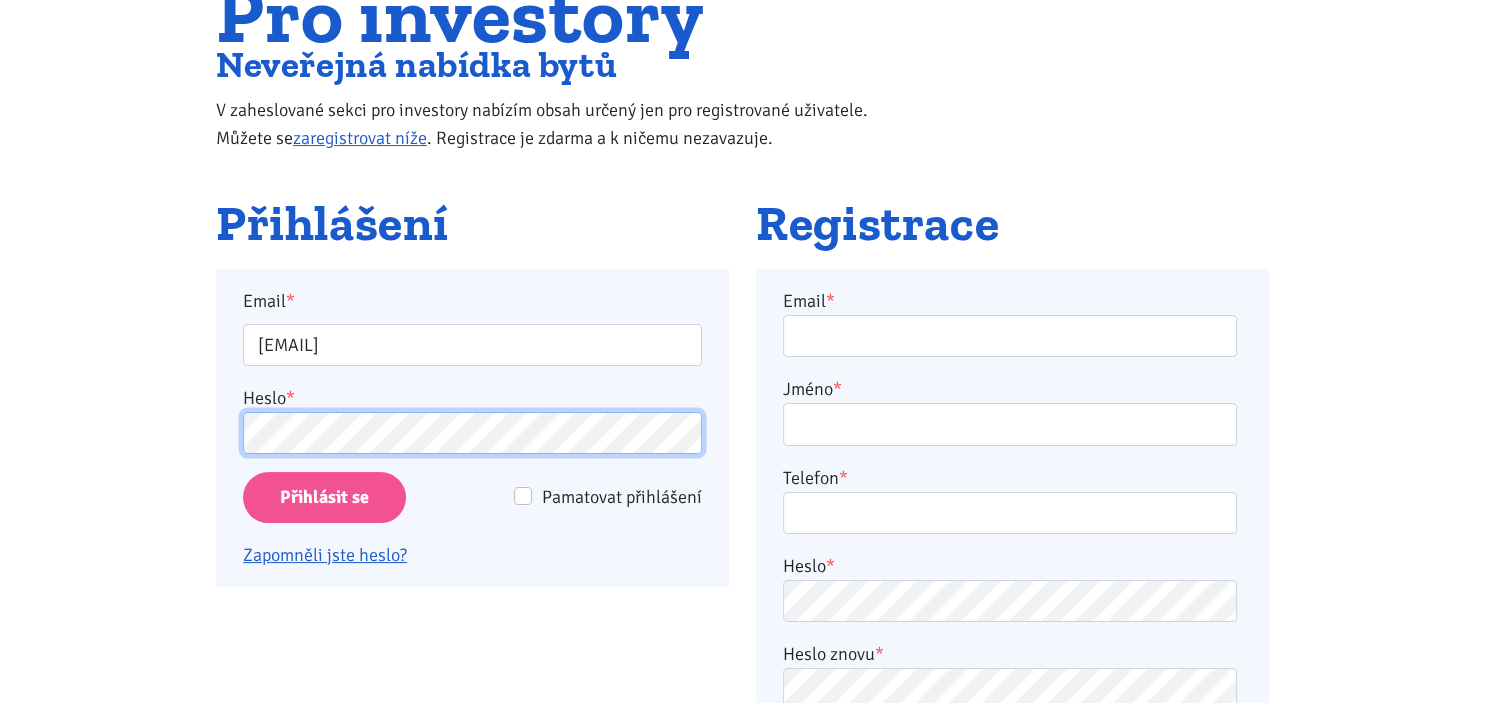 click on "Přihlásit se" at bounding box center (324, 497) 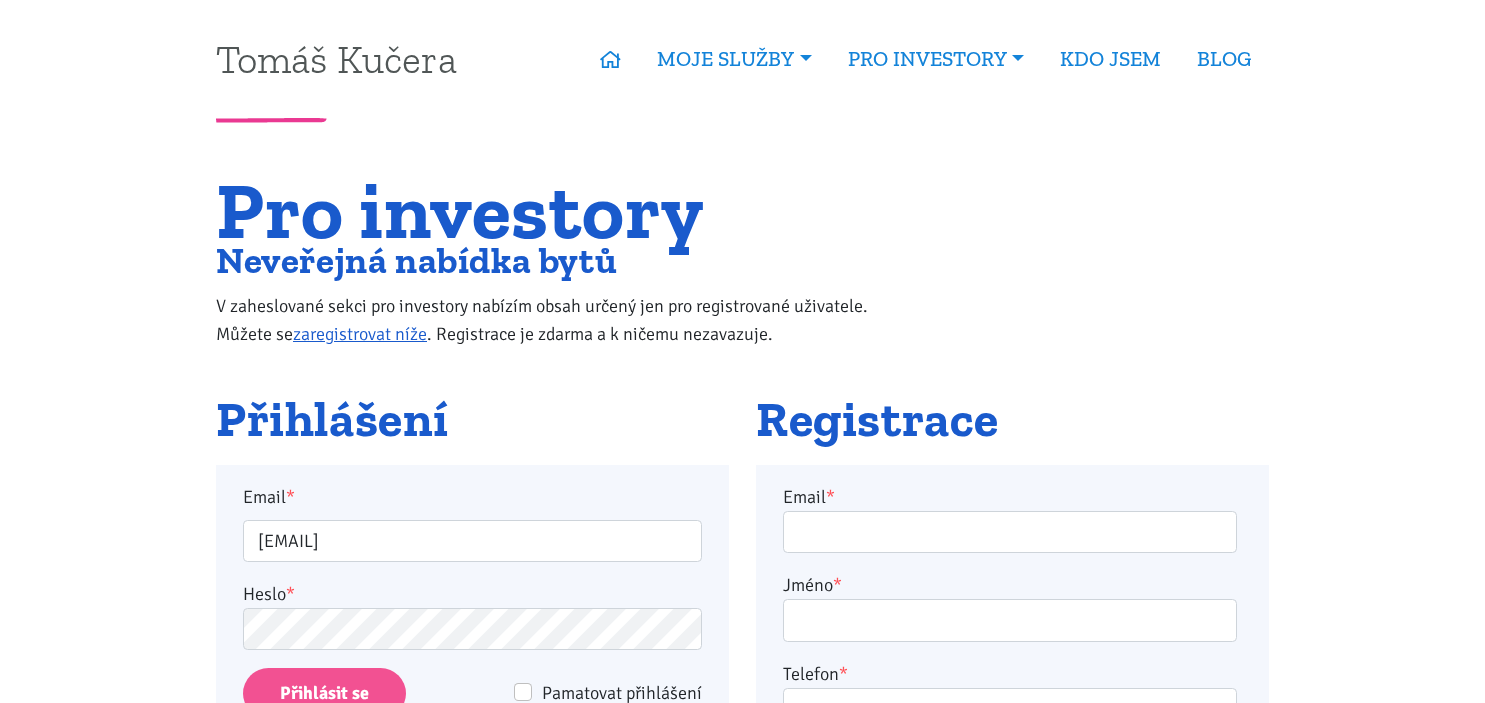 scroll, scrollTop: 0, scrollLeft: 0, axis: both 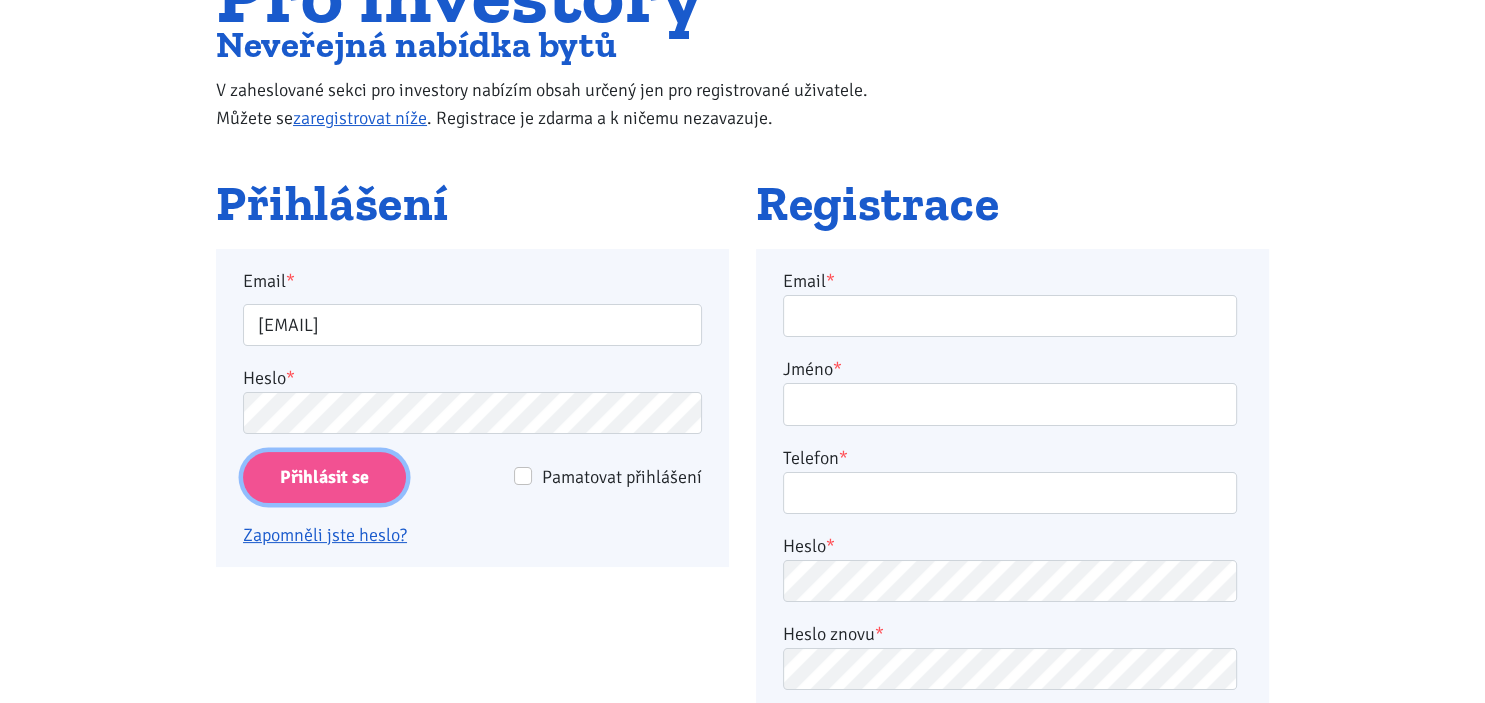 click on "Přihlásit se" at bounding box center (324, 477) 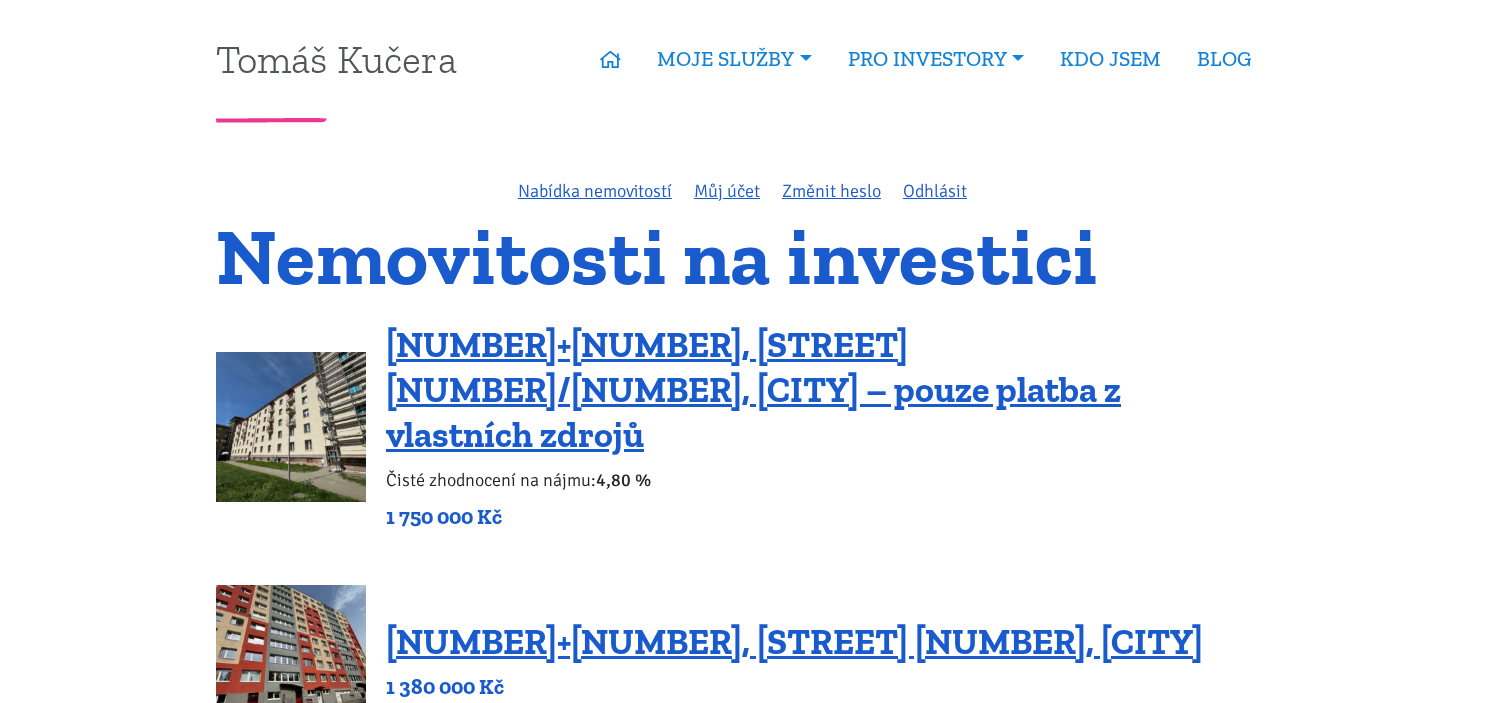 scroll, scrollTop: 0, scrollLeft: 0, axis: both 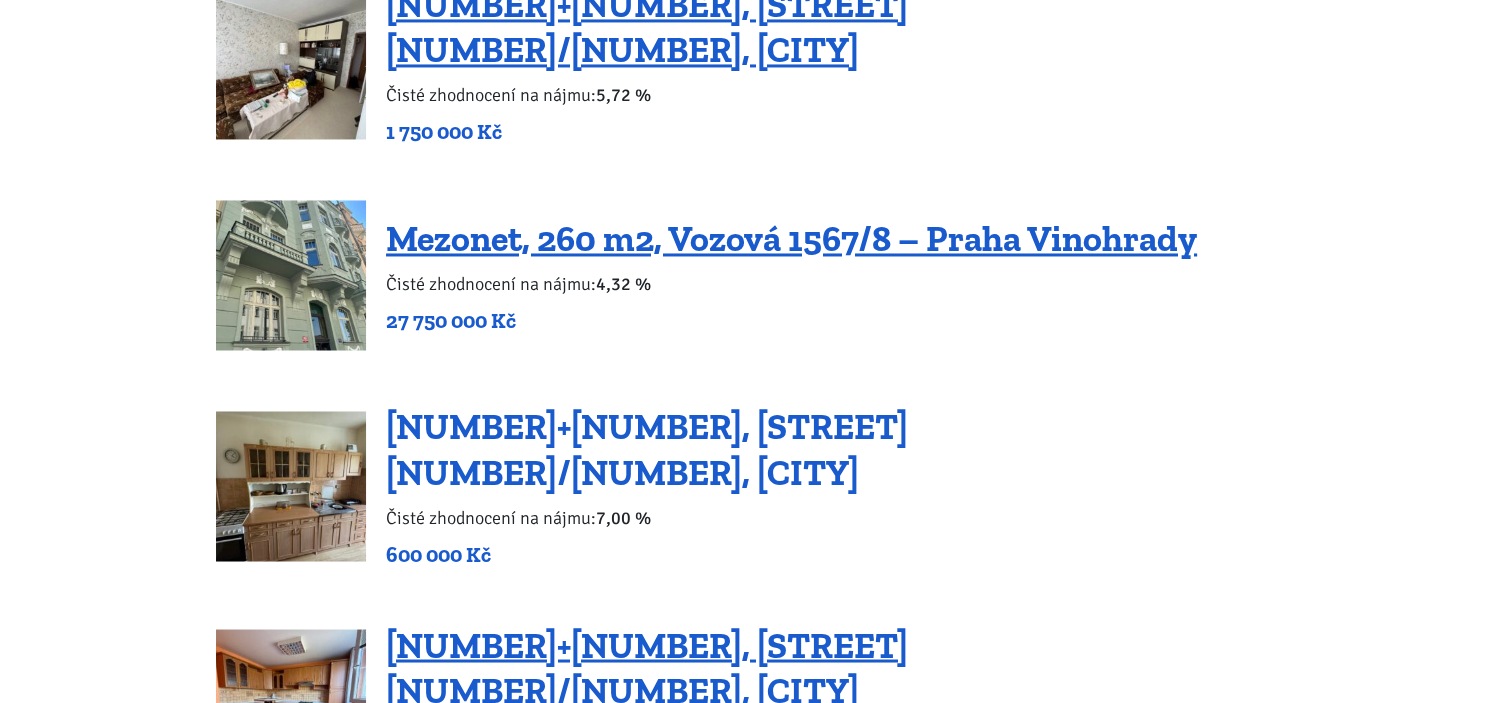 click on "[NUMBER]+[NUMBER], [STREET] [NUMBER]/[NUMBER], [CITY]" at bounding box center [647, 449] 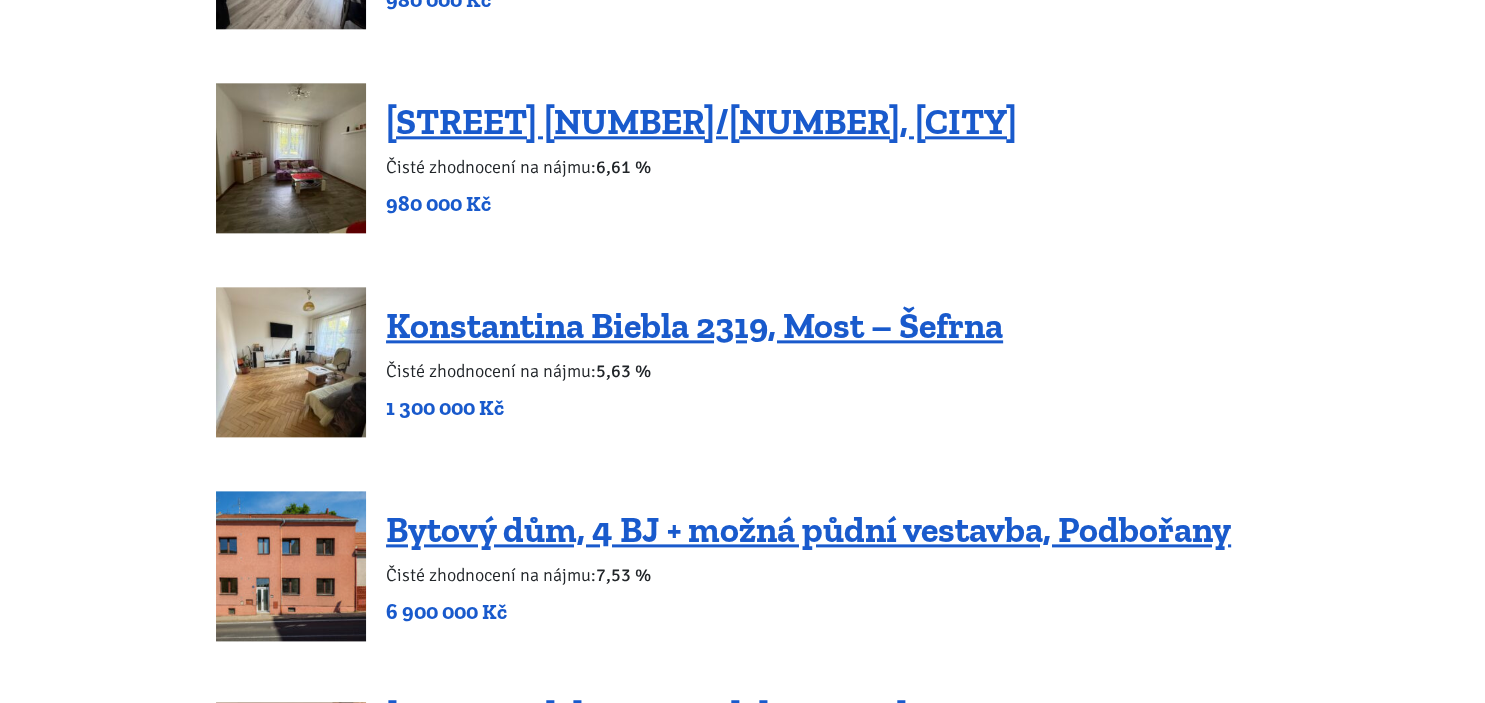 scroll, scrollTop: 2257, scrollLeft: 0, axis: vertical 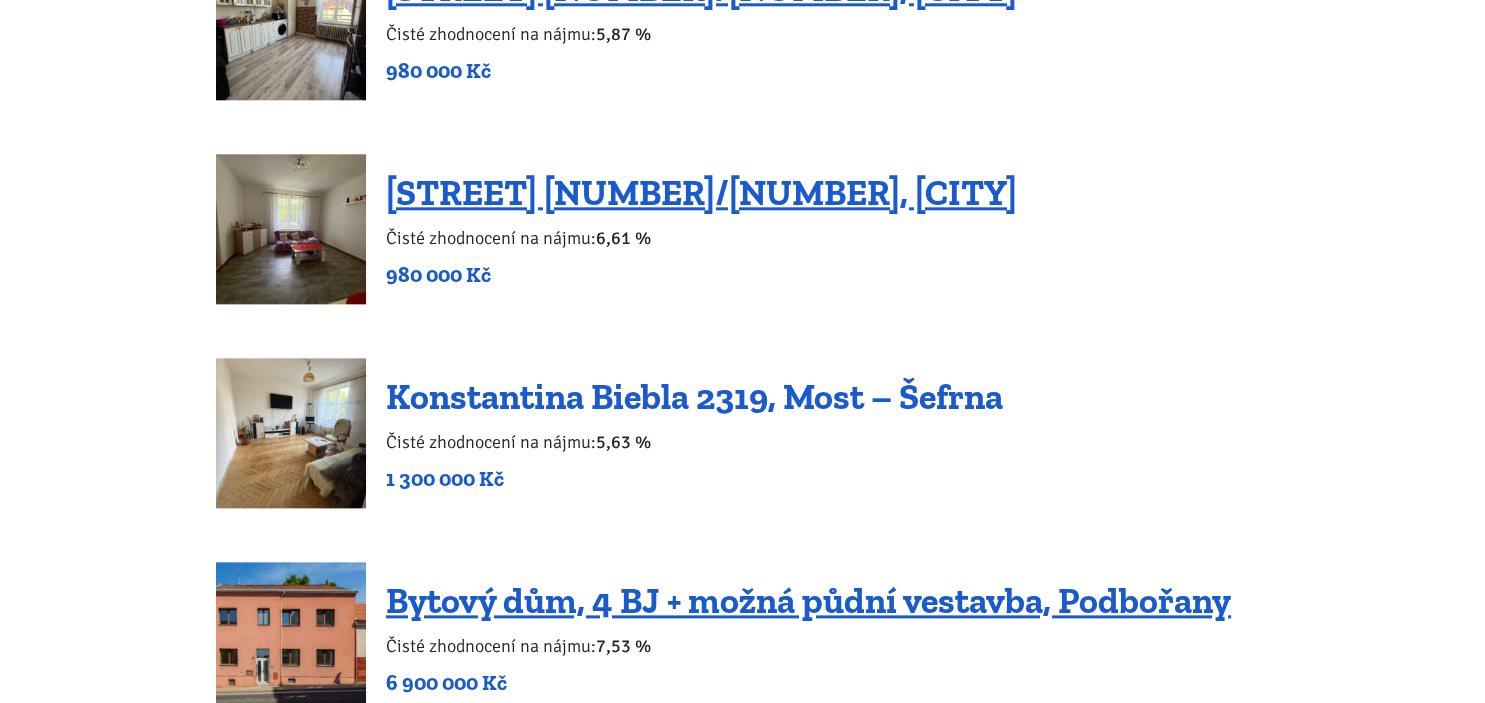 click on "Konstantina Biebla 2319, Most – Šefrna" at bounding box center [694, 397] 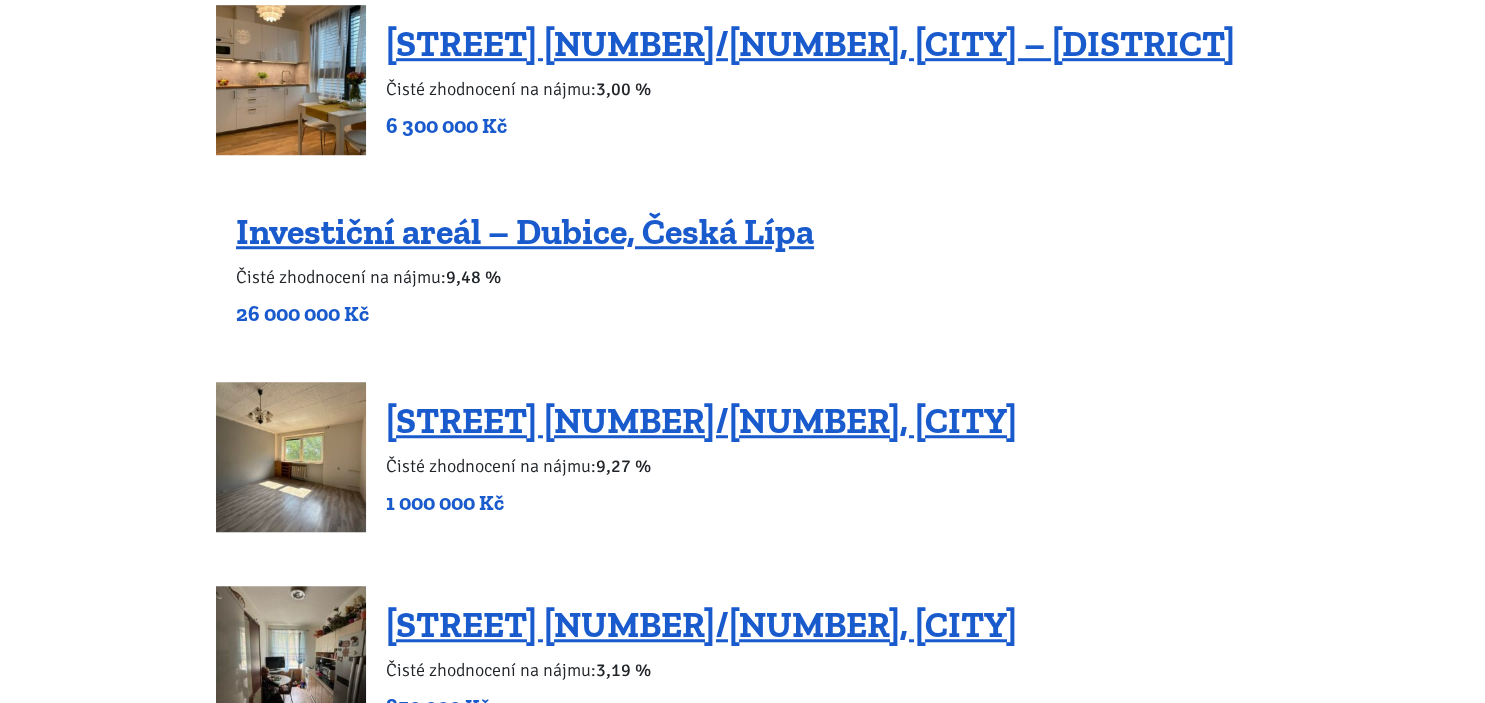 scroll, scrollTop: 1410, scrollLeft: 0, axis: vertical 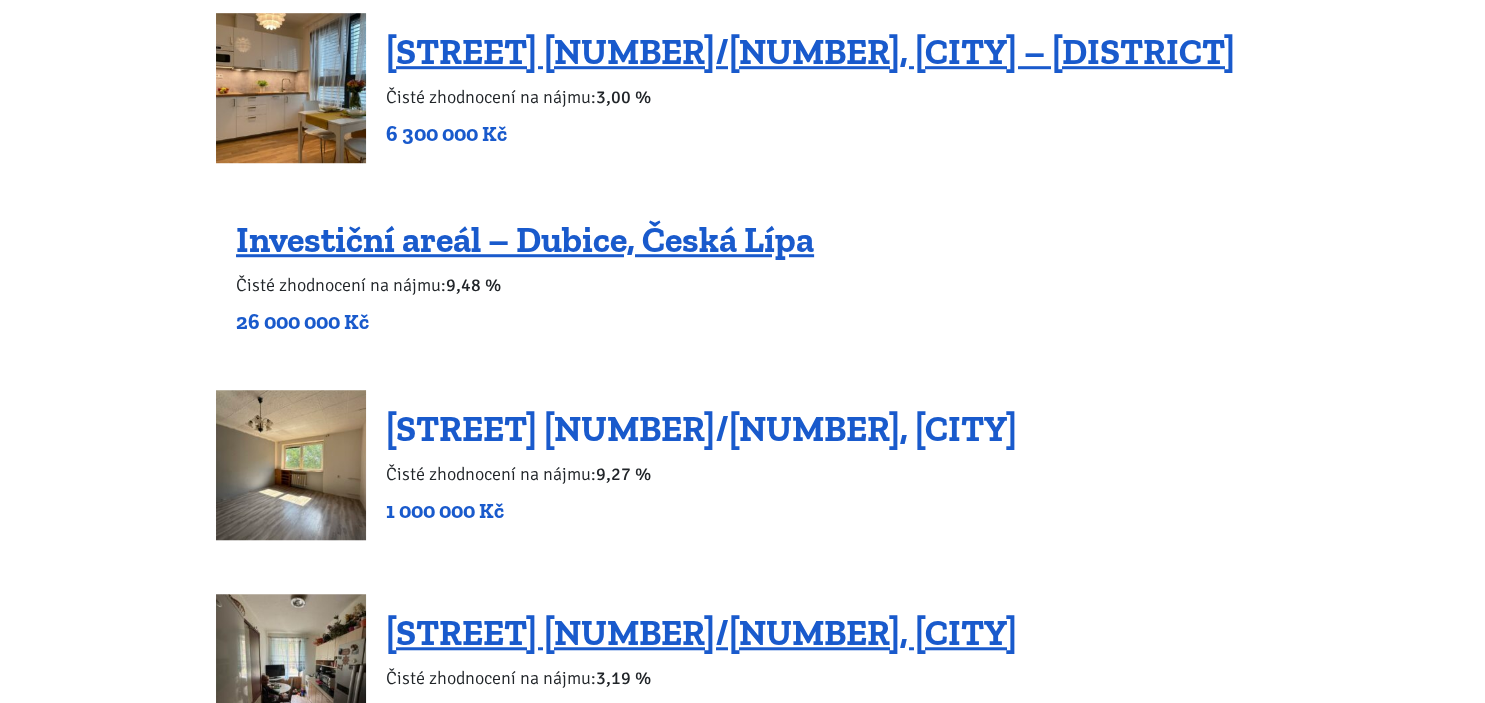 click on "Tř. Budovatelů 2401/64, Most" at bounding box center [701, 428] 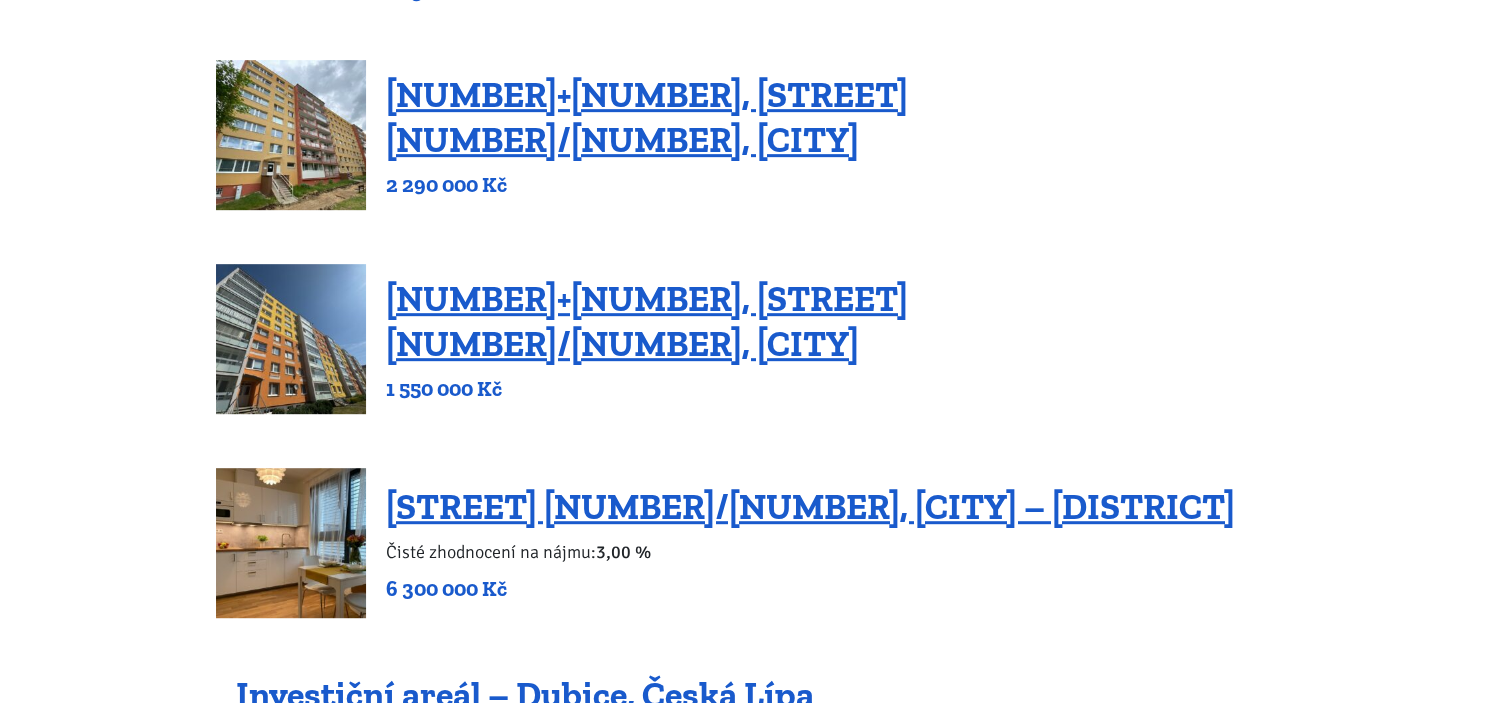scroll, scrollTop: 832, scrollLeft: 0, axis: vertical 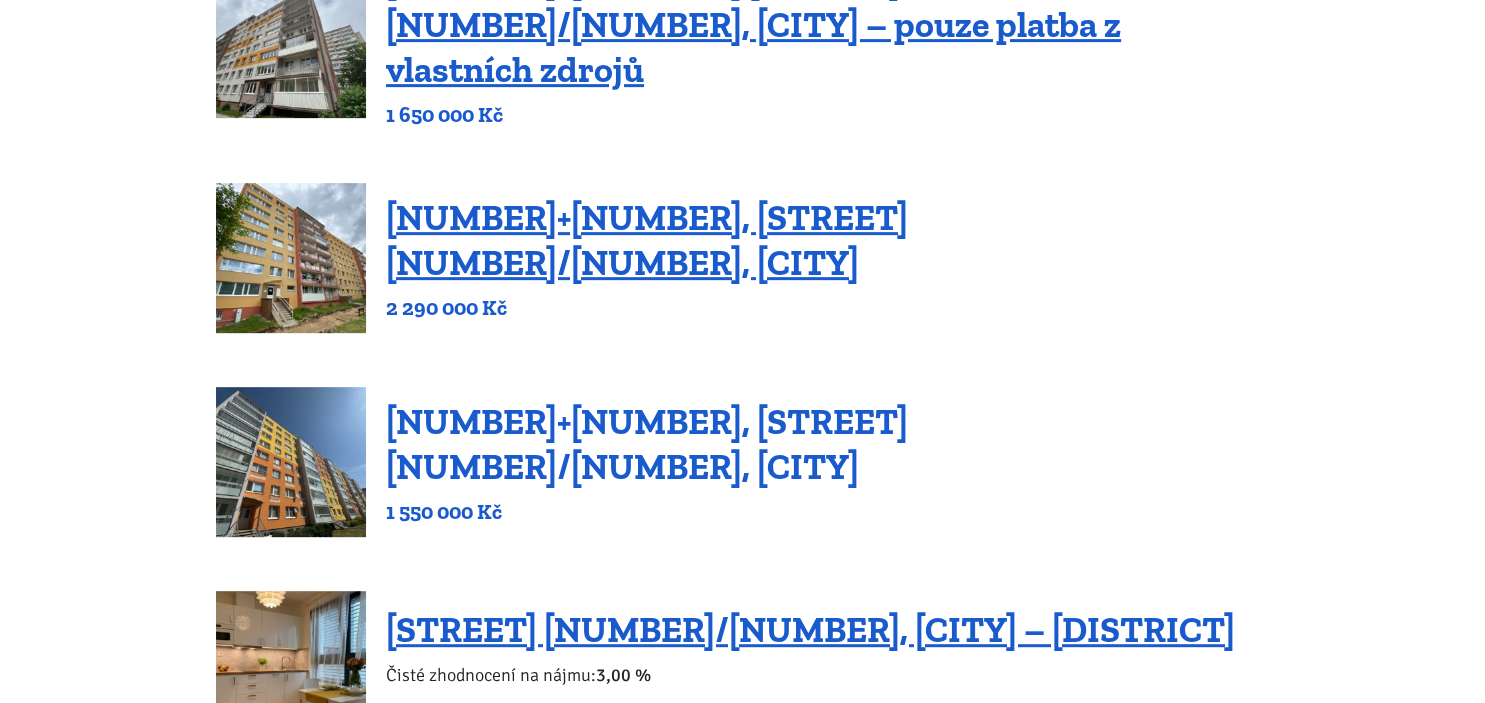 click on "2+kk, Josefa Ševčíka 952/15, Most" at bounding box center [647, 444] 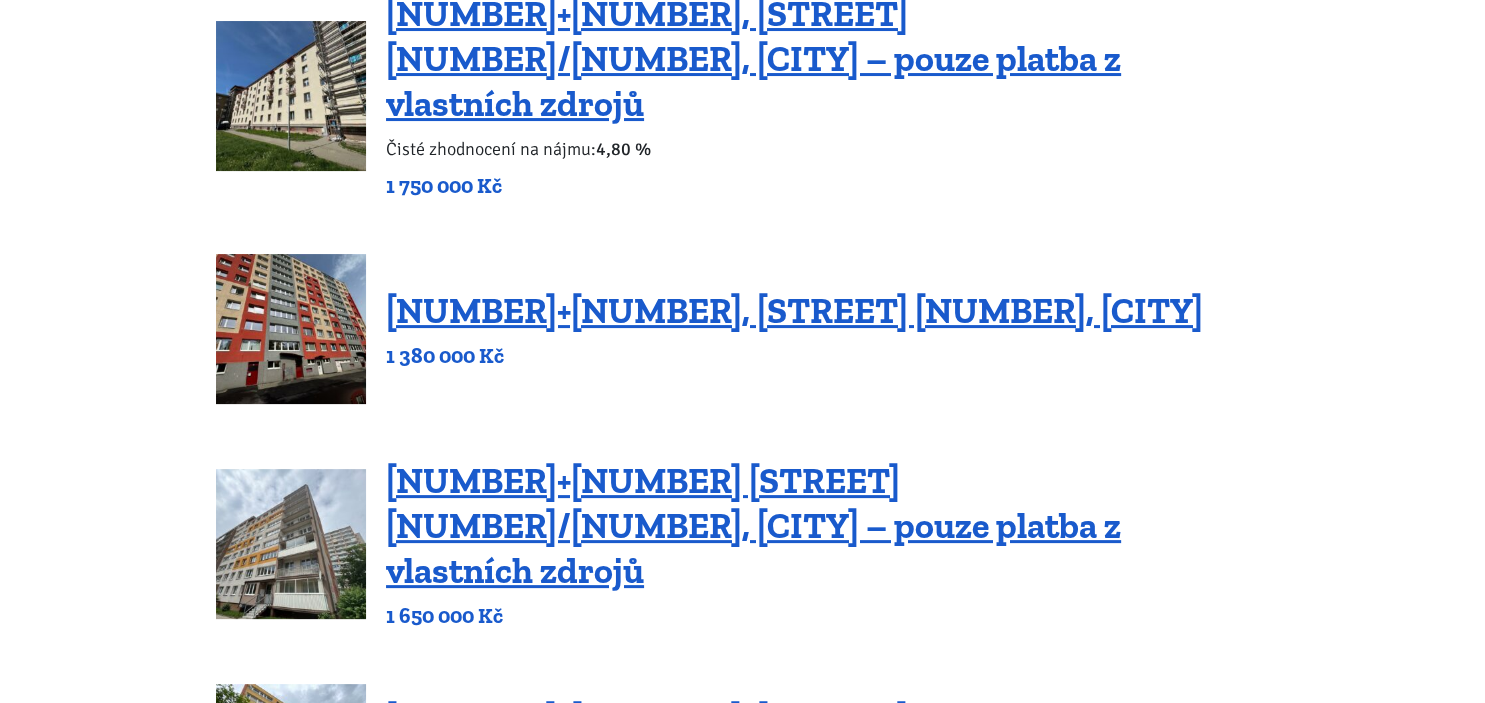 scroll, scrollTop: 329, scrollLeft: 0, axis: vertical 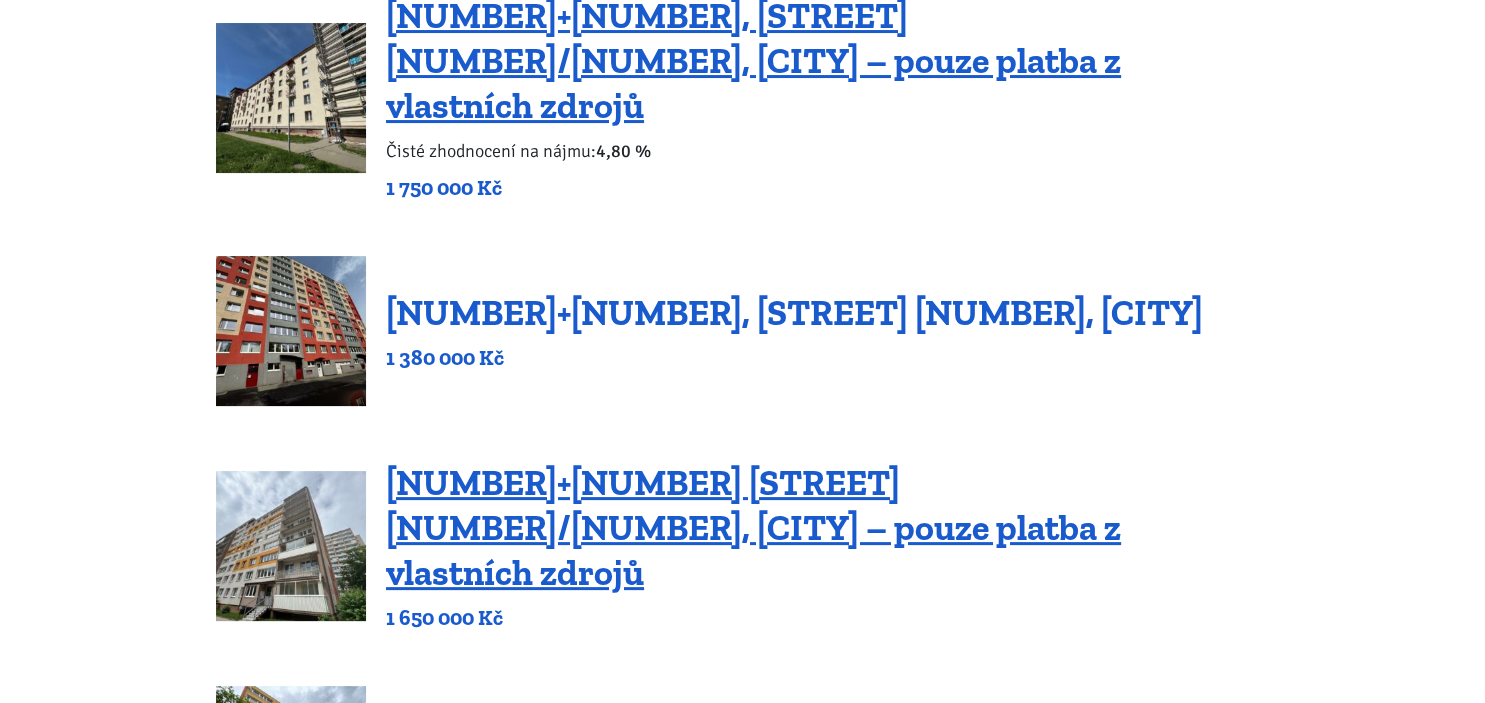click on "2+1, Javorová 3097, Most" at bounding box center (794, 312) 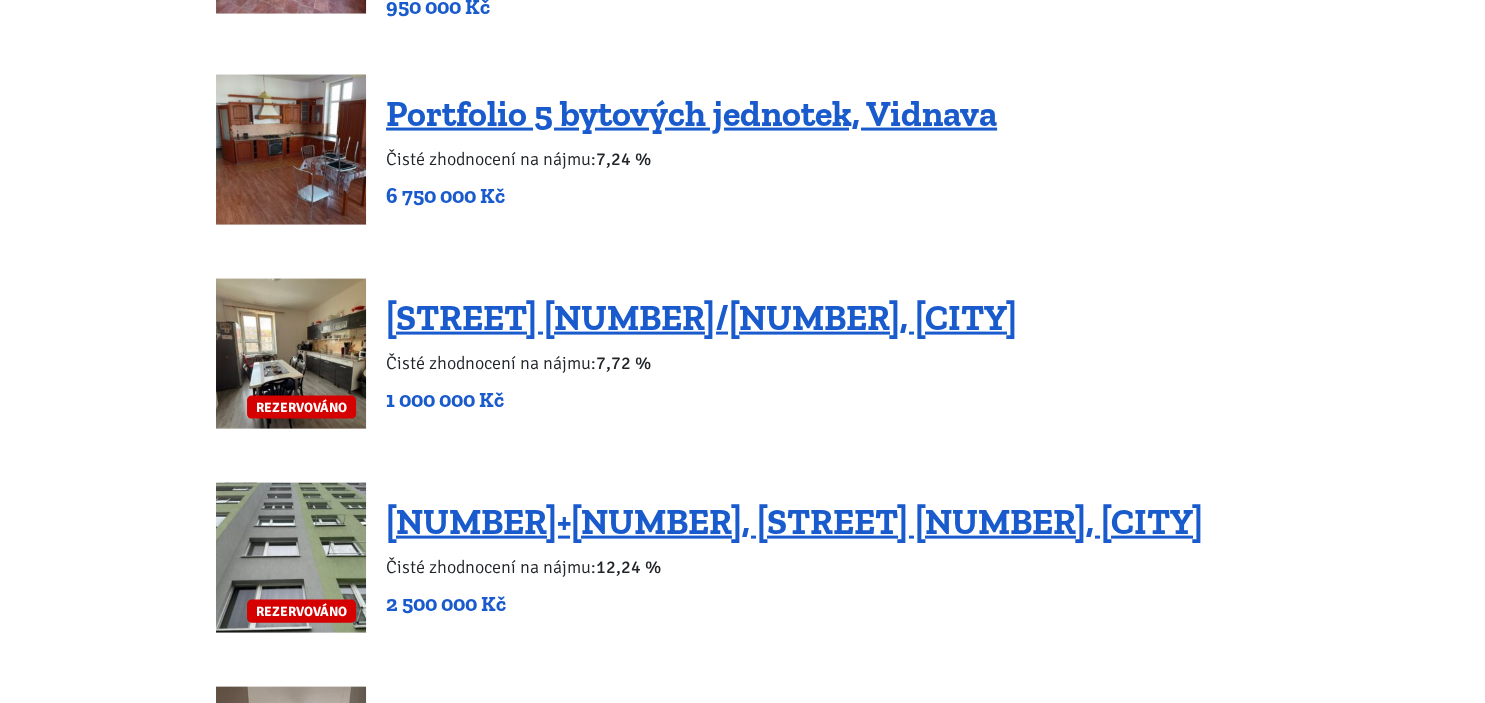 scroll, scrollTop: 4028, scrollLeft: 0, axis: vertical 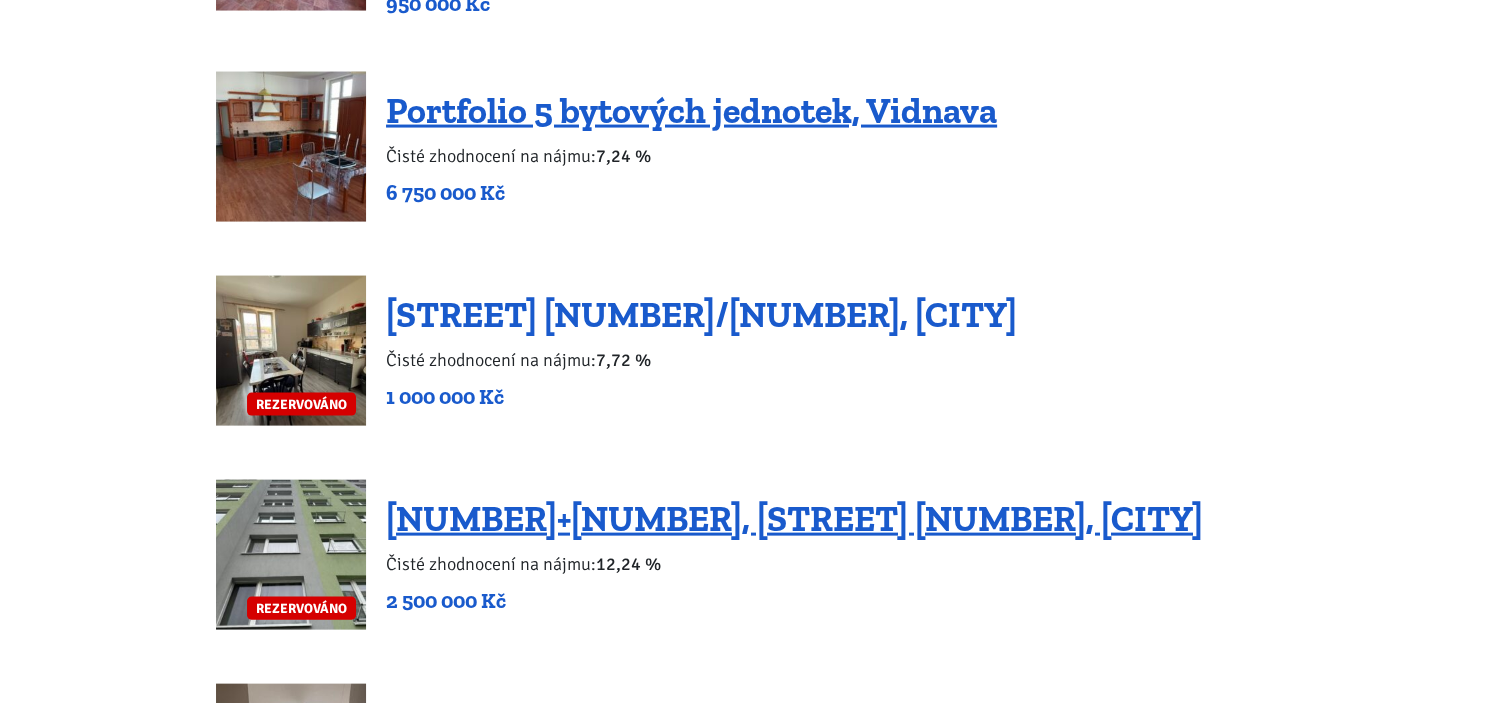 click on "Třída Budovatelů 2388/22, Most" at bounding box center (701, 314) 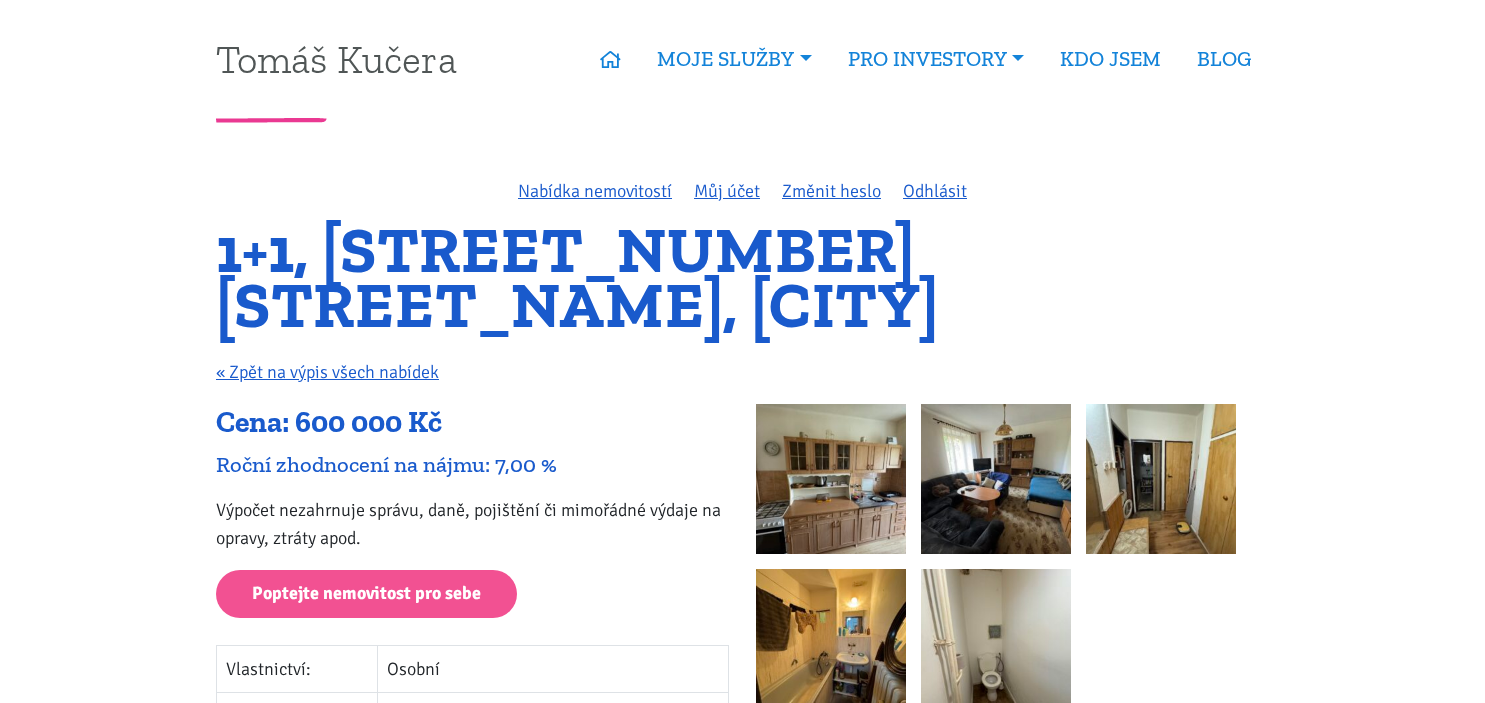 scroll, scrollTop: 0, scrollLeft: 0, axis: both 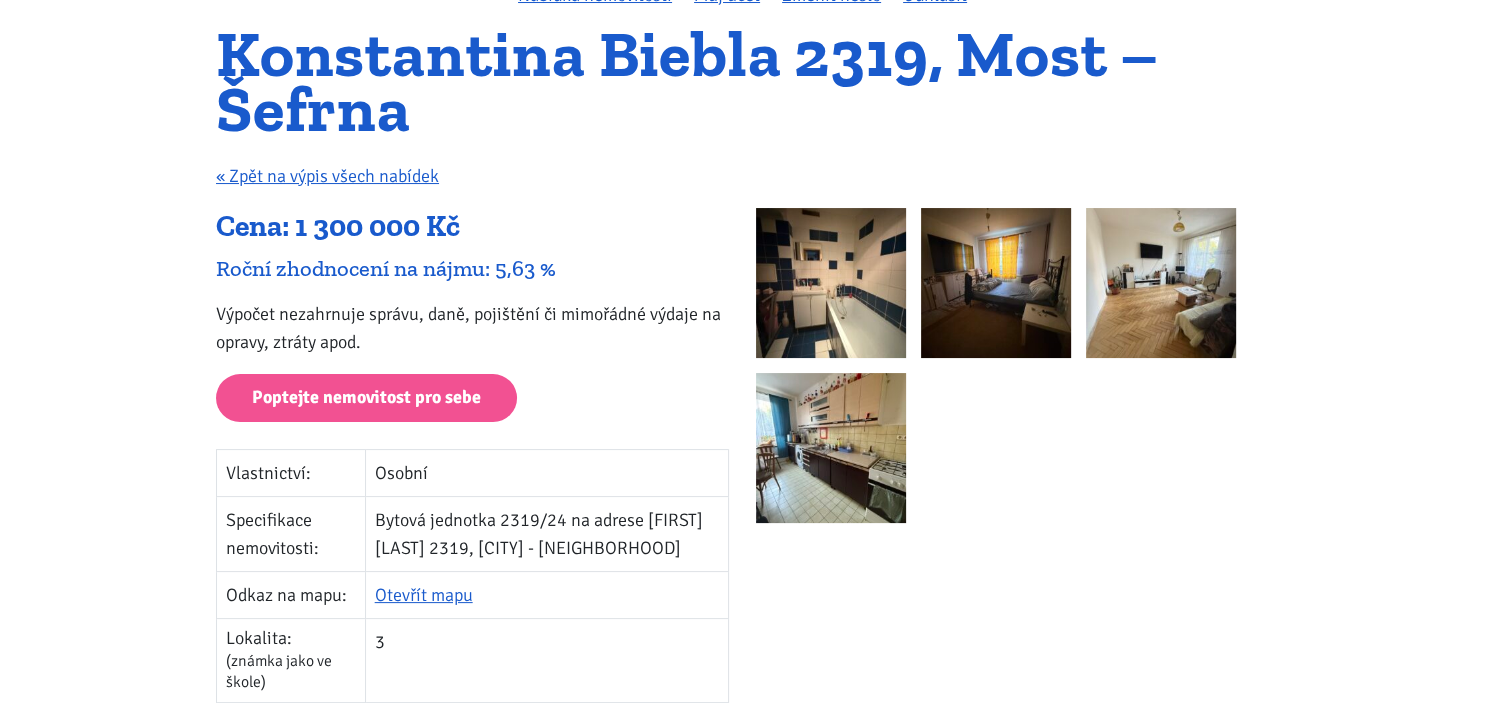 click at bounding box center (831, 283) 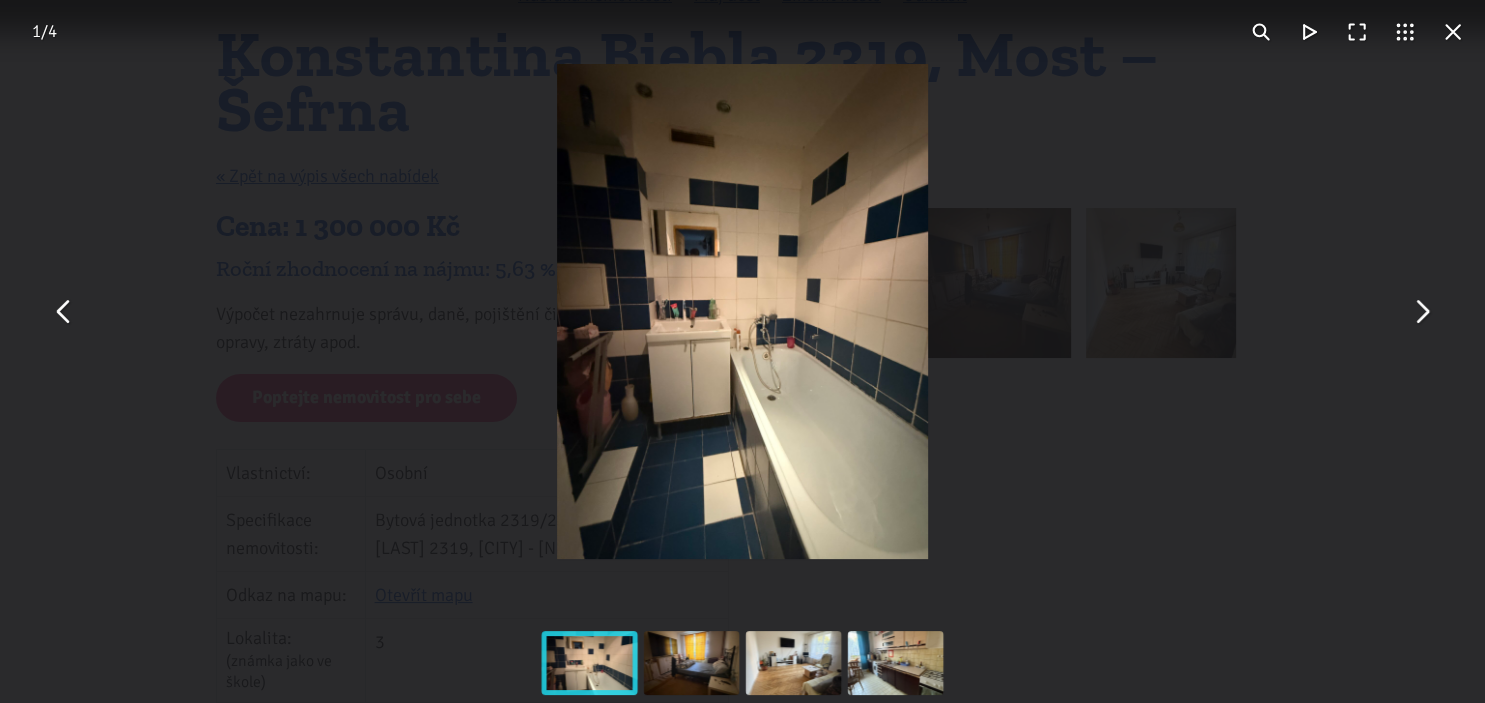 click at bounding box center [1421, 312] 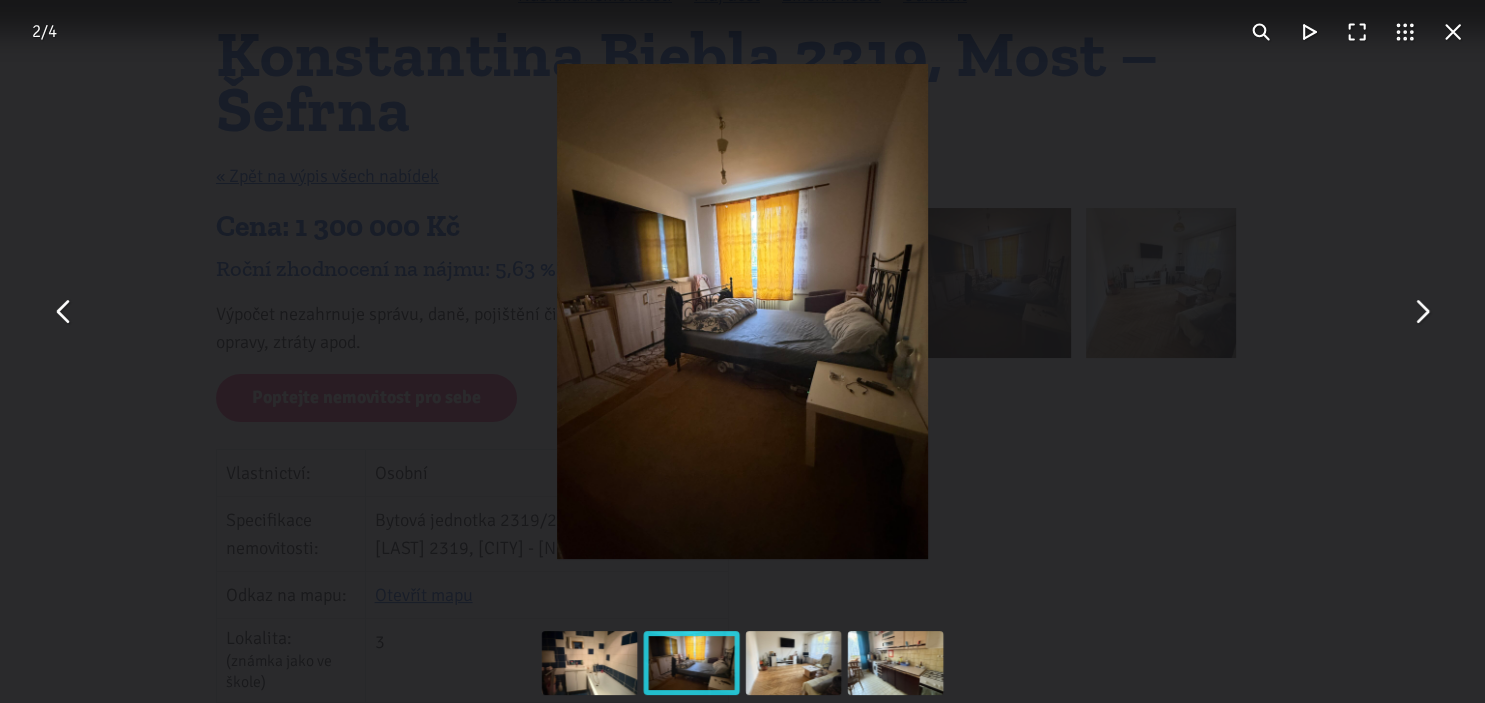 click at bounding box center (1421, 312) 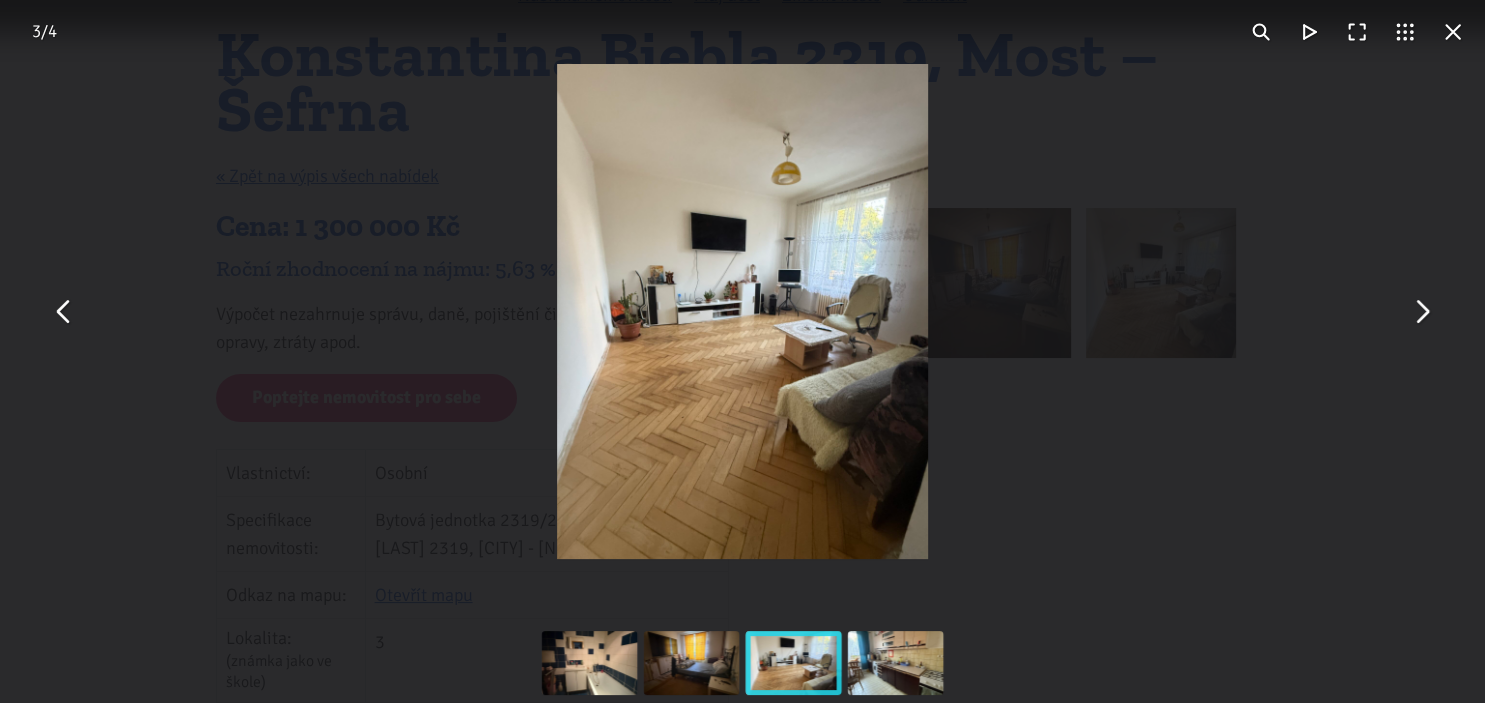 click at bounding box center (1421, 312) 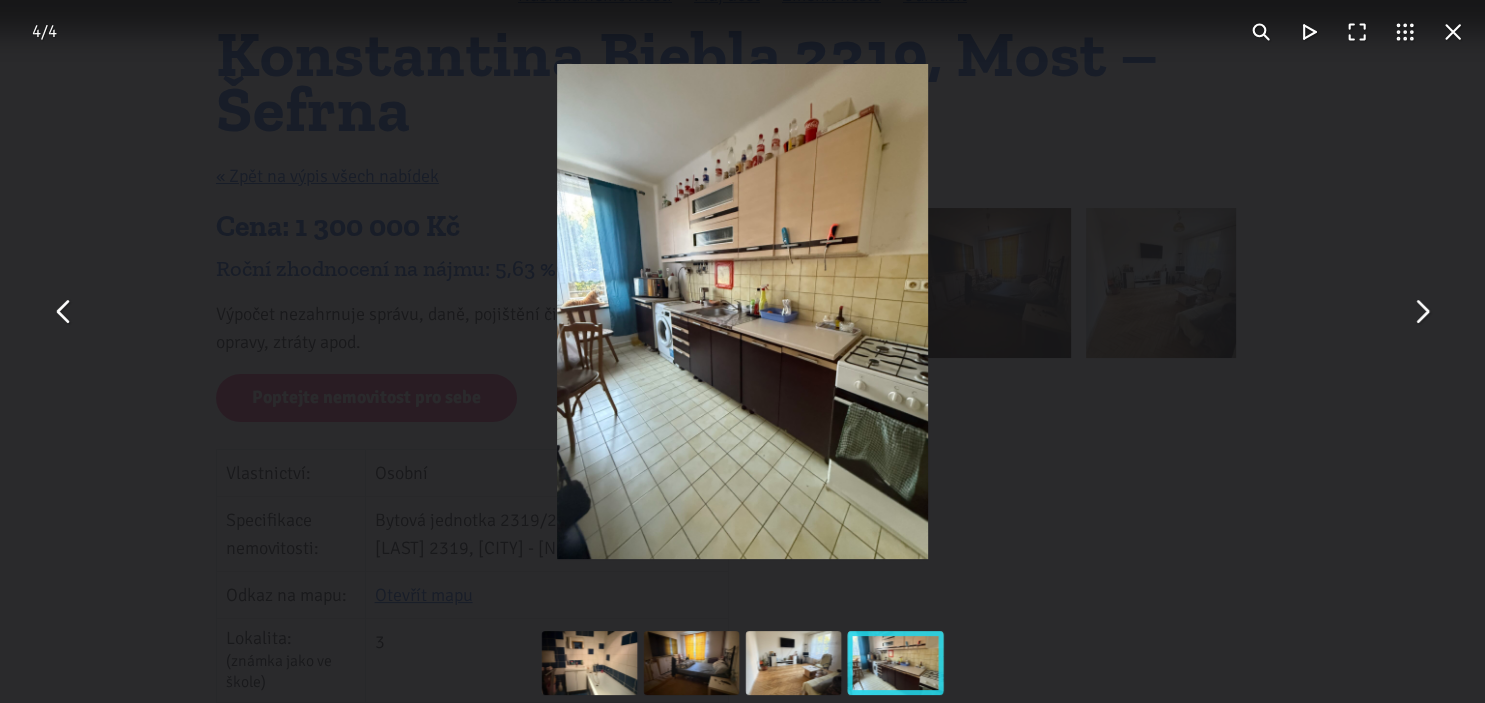 click at bounding box center [1421, 312] 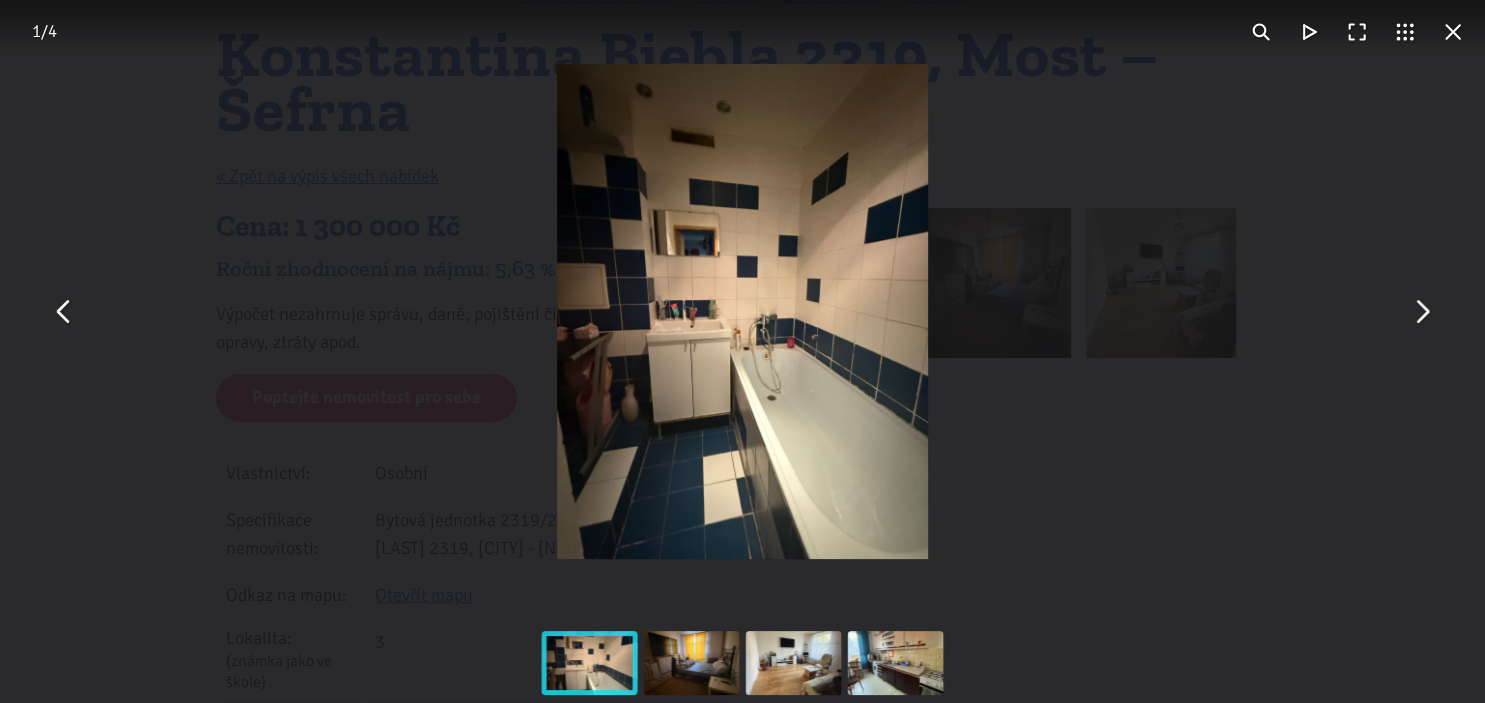 click at bounding box center [1453, 32] 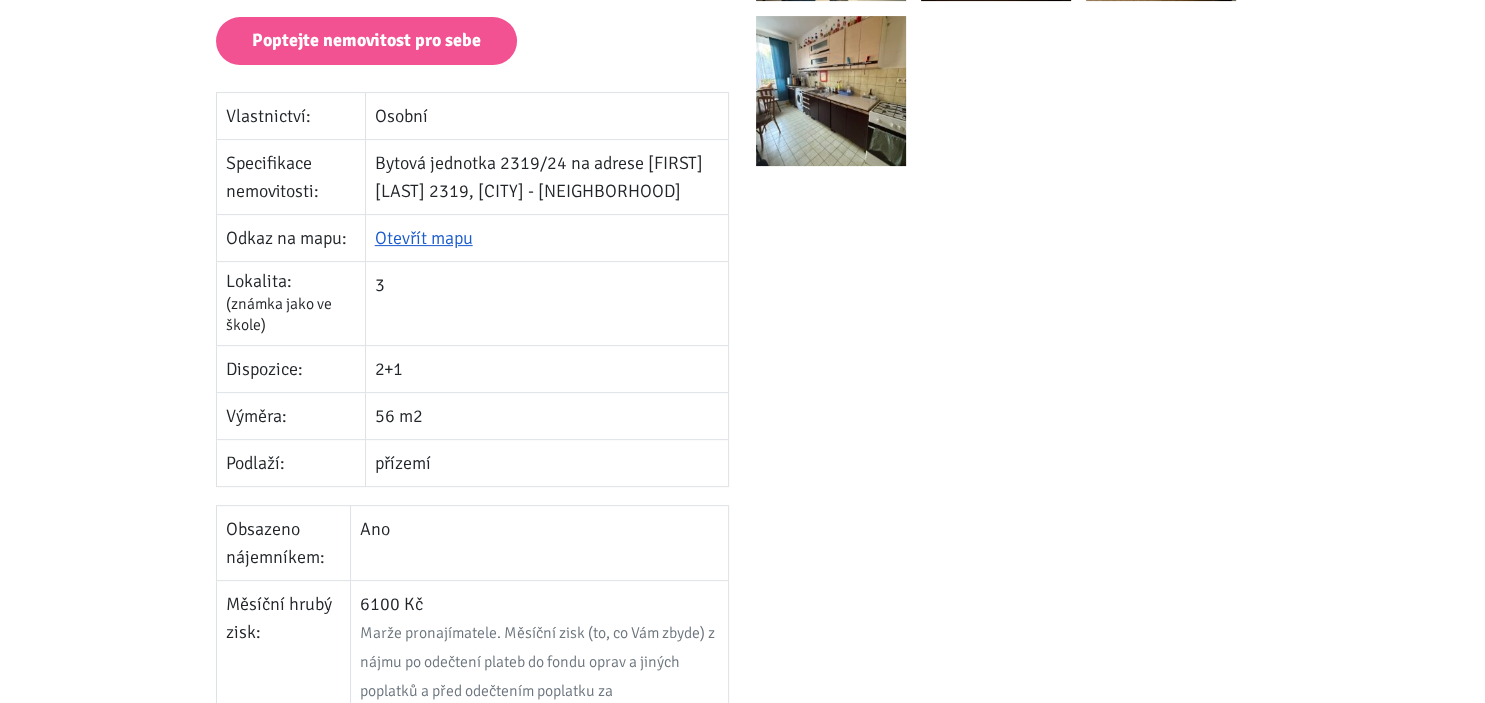 scroll, scrollTop: 690, scrollLeft: 0, axis: vertical 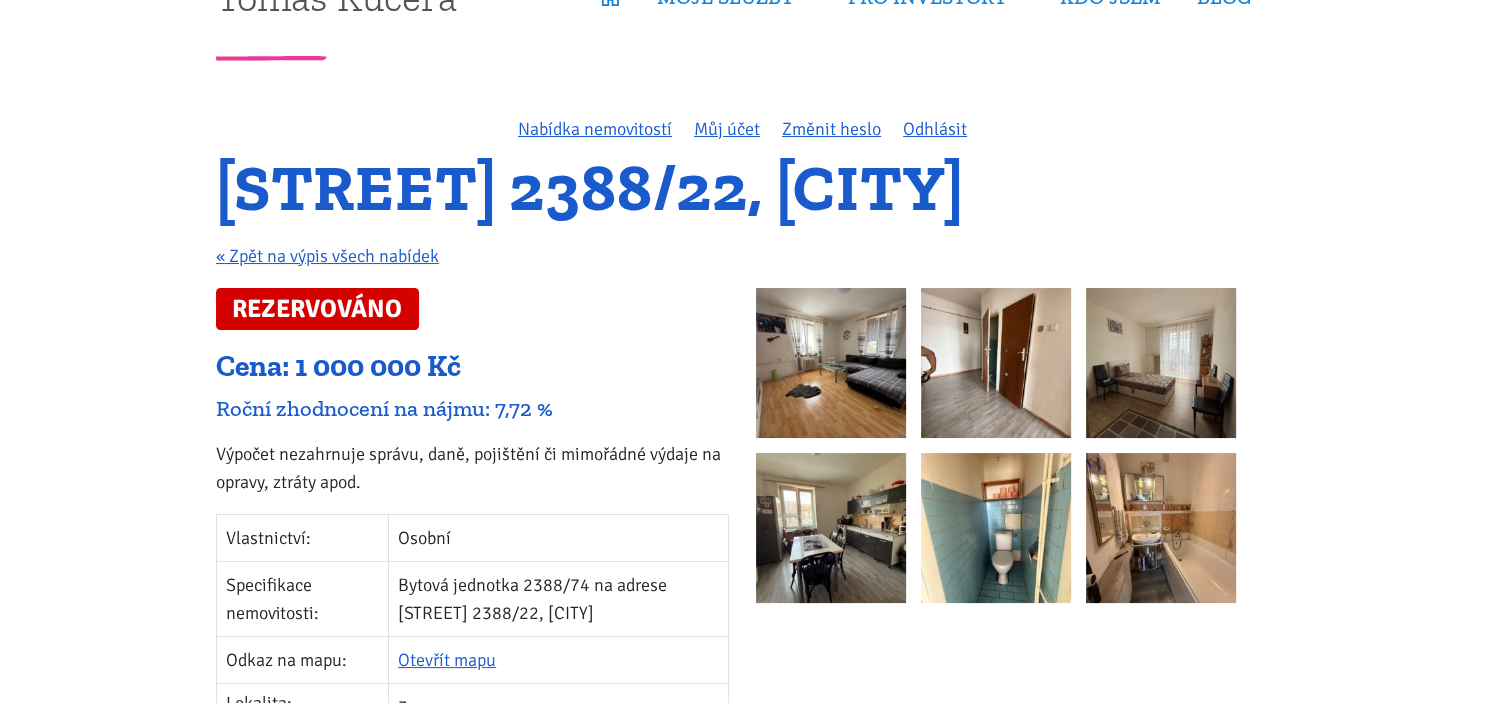click at bounding box center (831, 528) 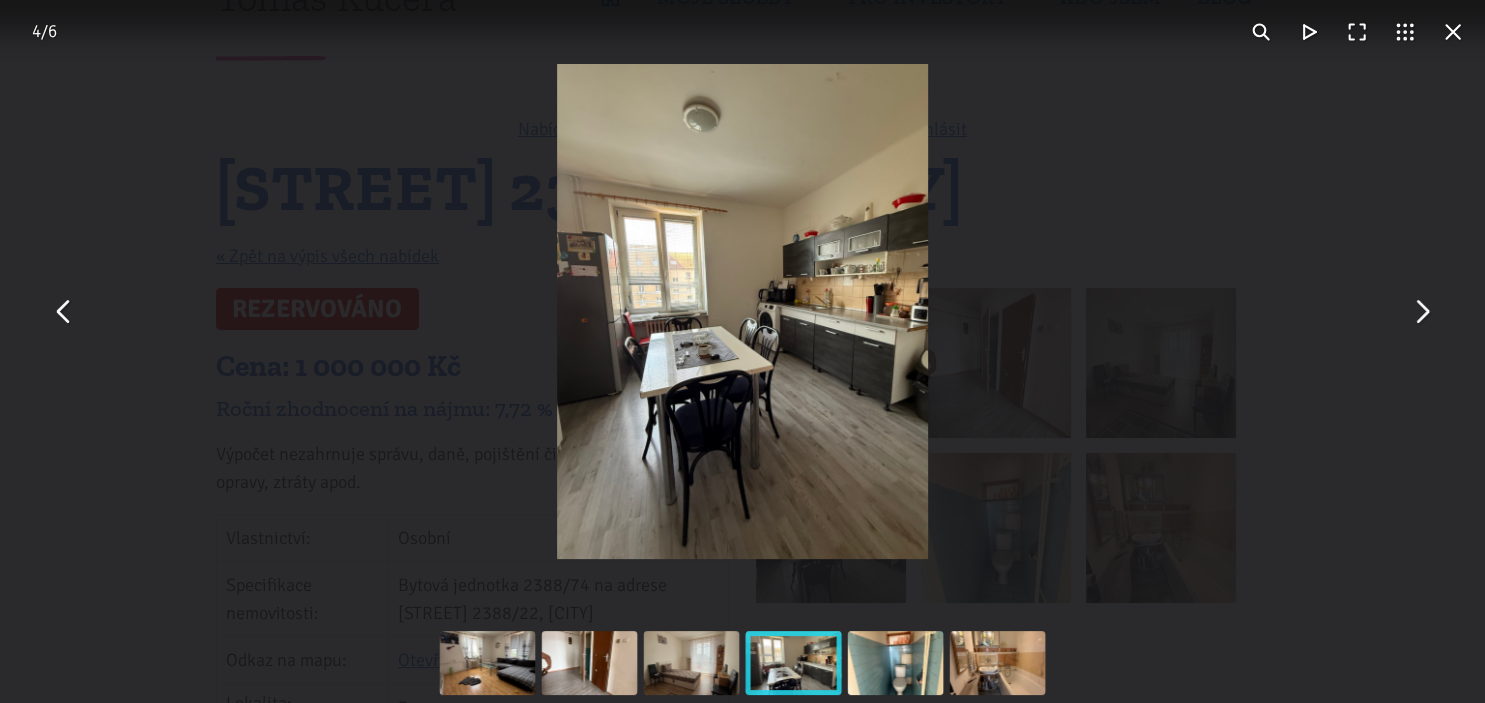 click at bounding box center (1421, 312) 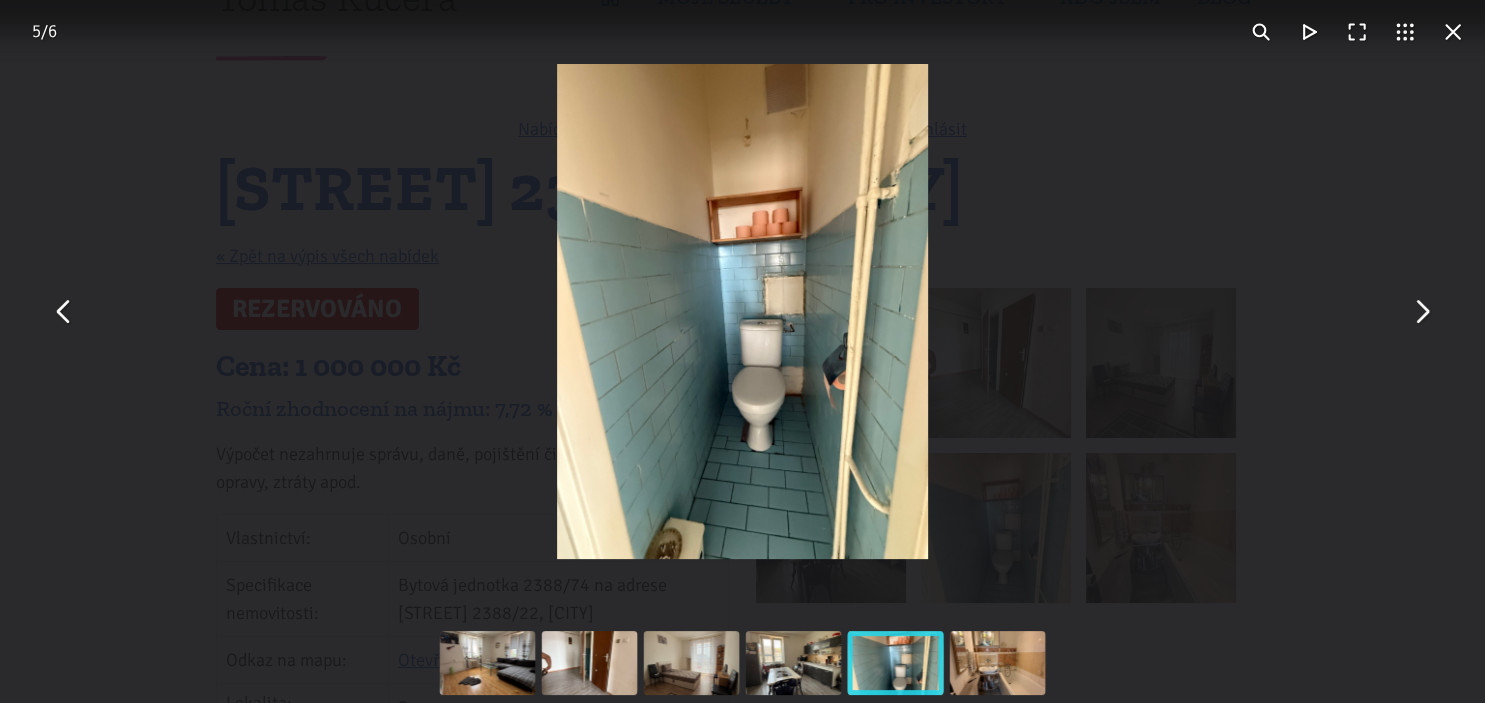 click at bounding box center (1421, 312) 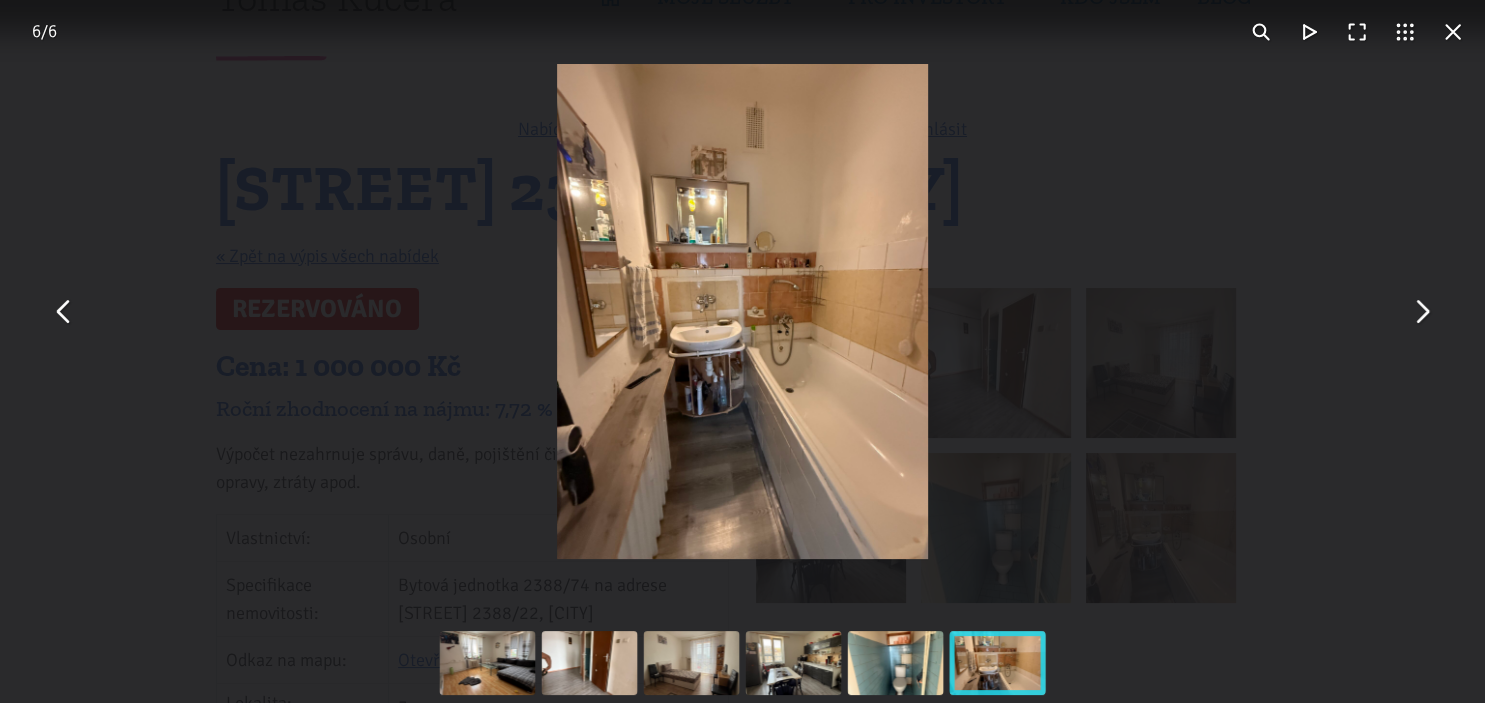 click at bounding box center (1421, 312) 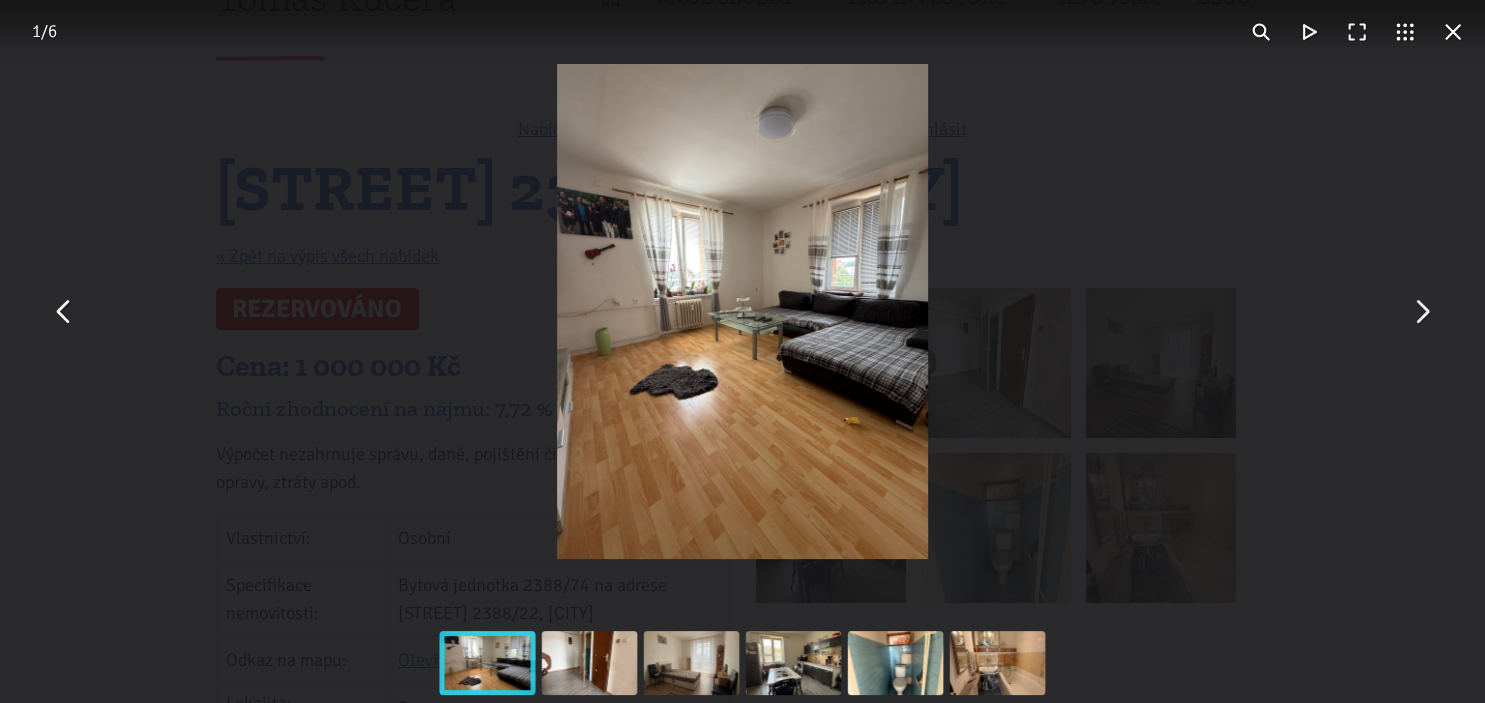 click at bounding box center [1453, 32] 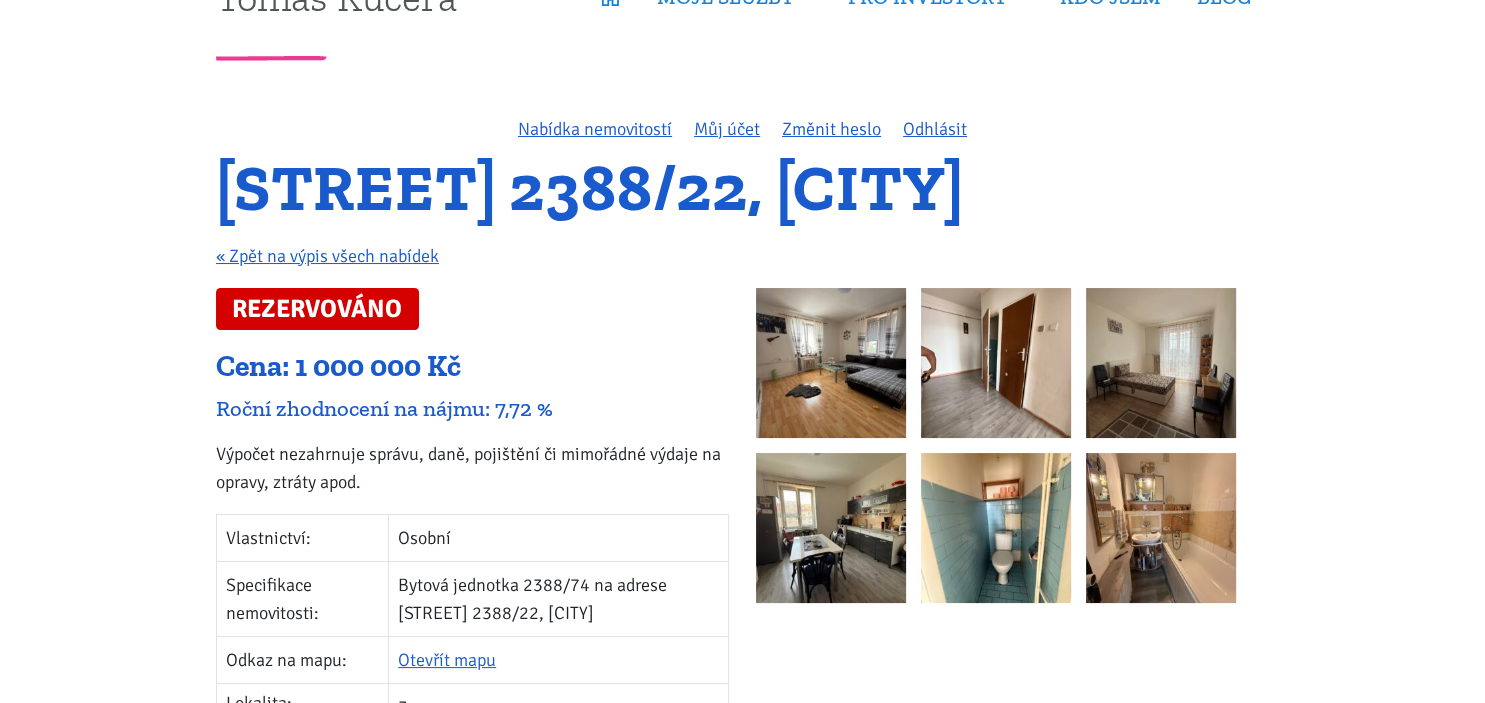 scroll, scrollTop: 0, scrollLeft: 0, axis: both 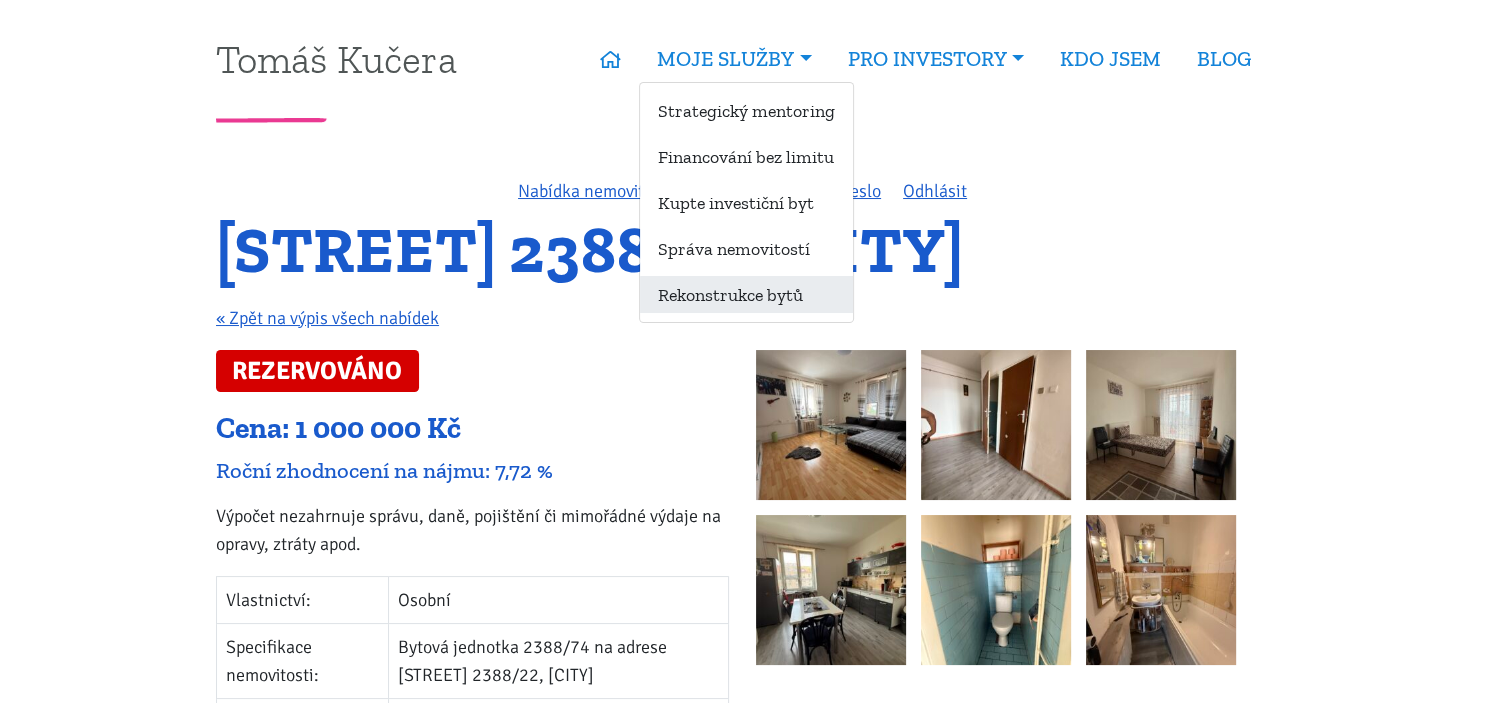 click on "Rekonstrukce bytů" at bounding box center (746, 294) 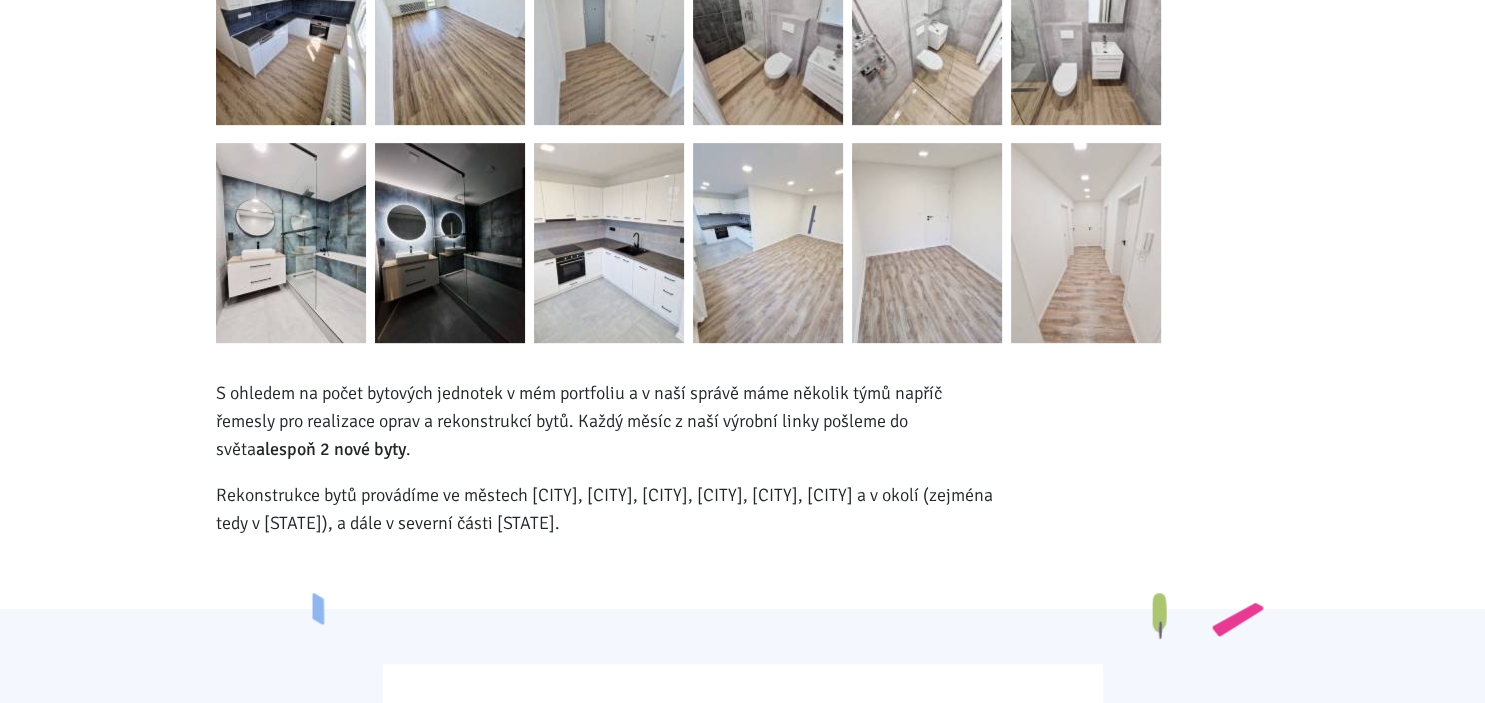 scroll, scrollTop: 843, scrollLeft: 0, axis: vertical 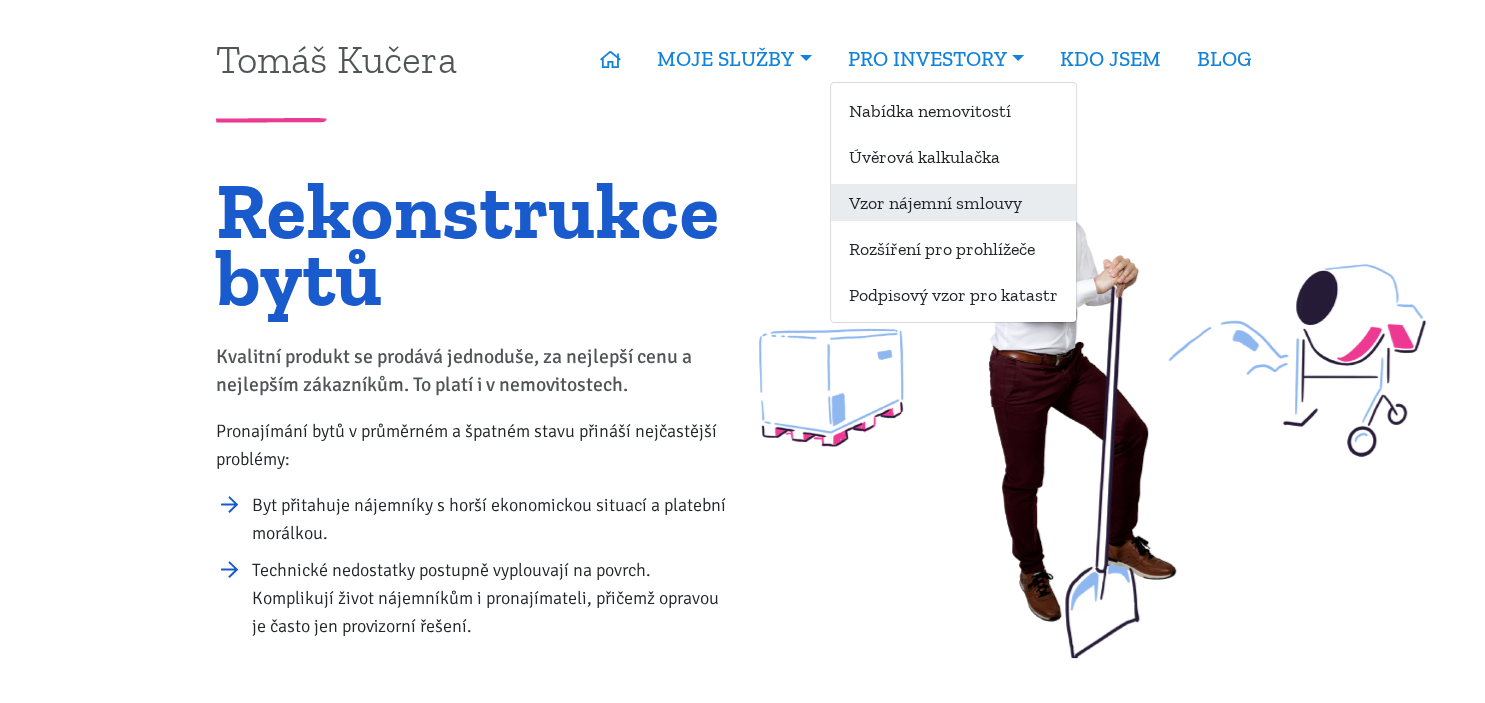 click on "Vzor nájemní smlouvy" at bounding box center [953, 202] 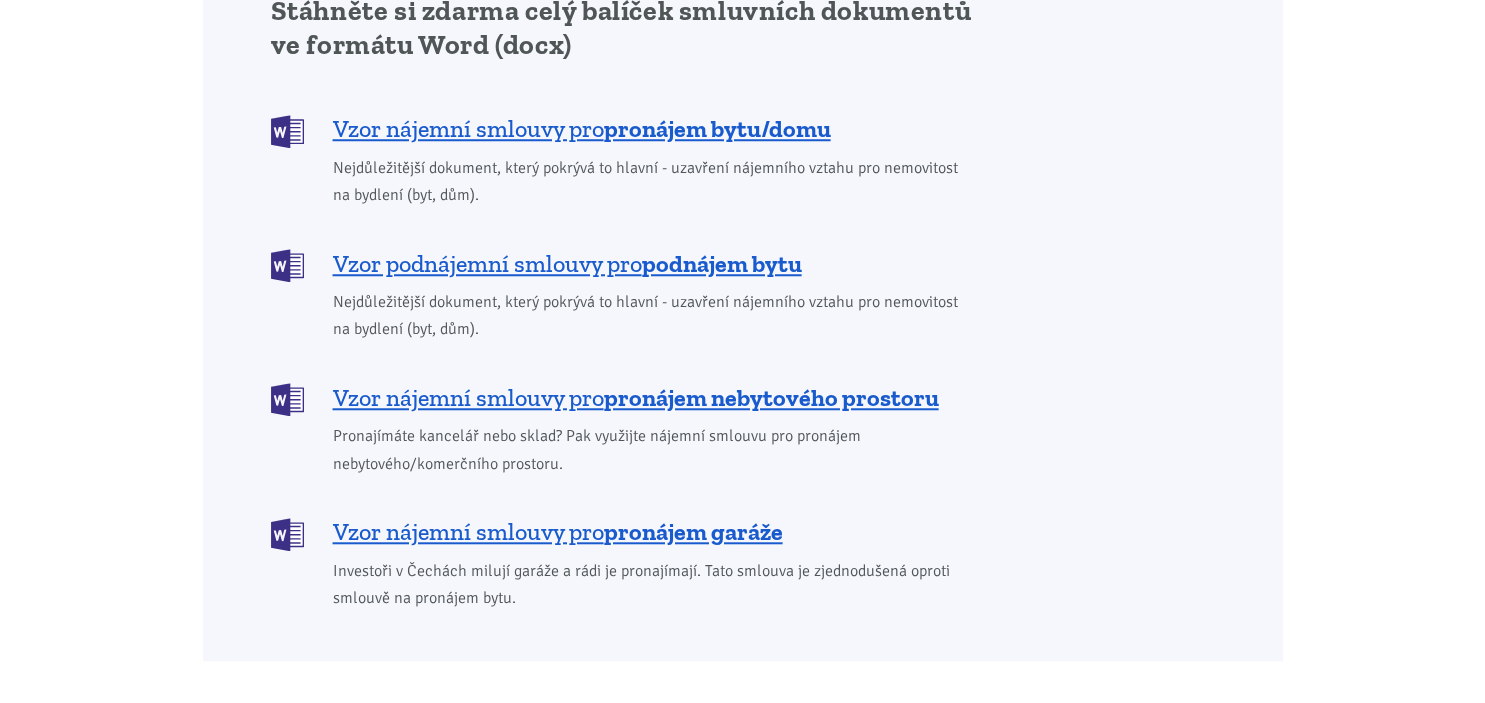scroll, scrollTop: 1672, scrollLeft: 0, axis: vertical 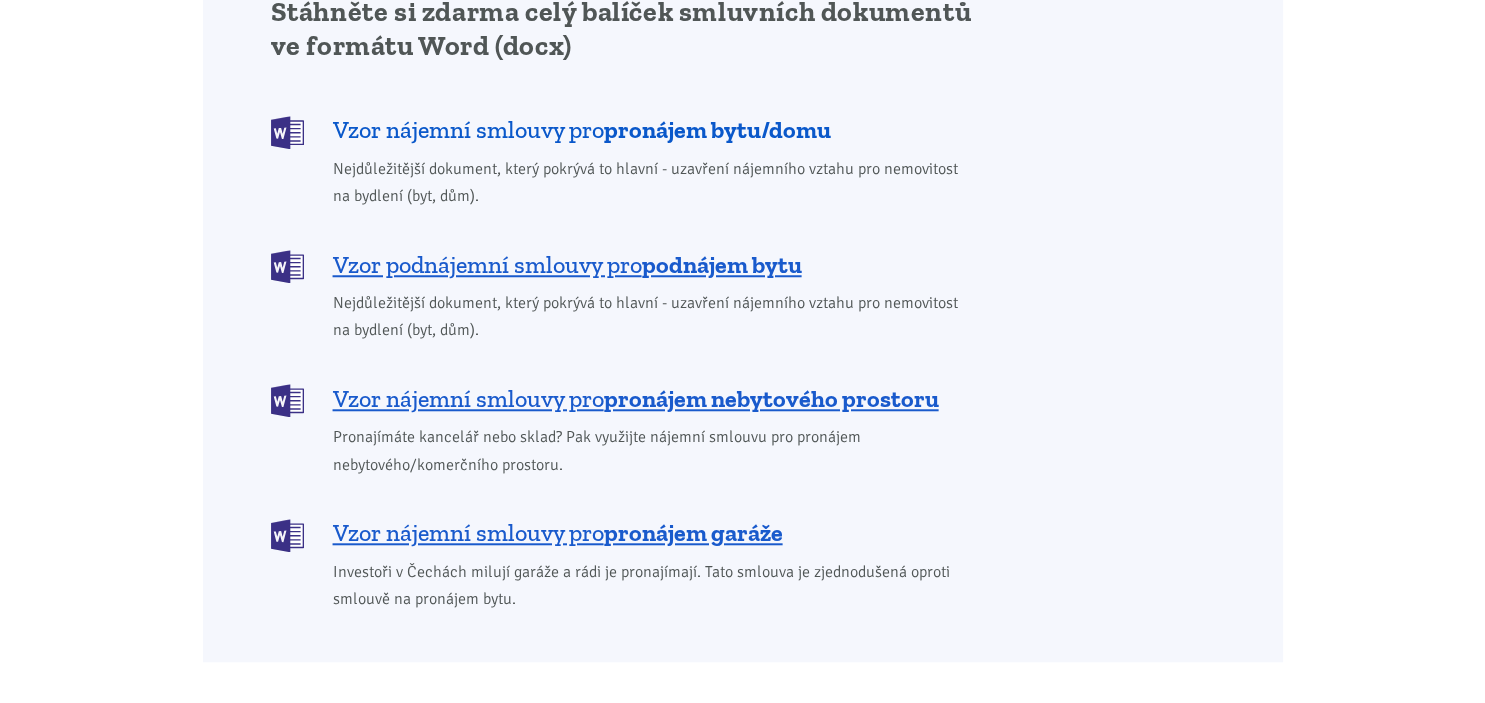 click on "pronájem bytu/domu" at bounding box center (717, 129) 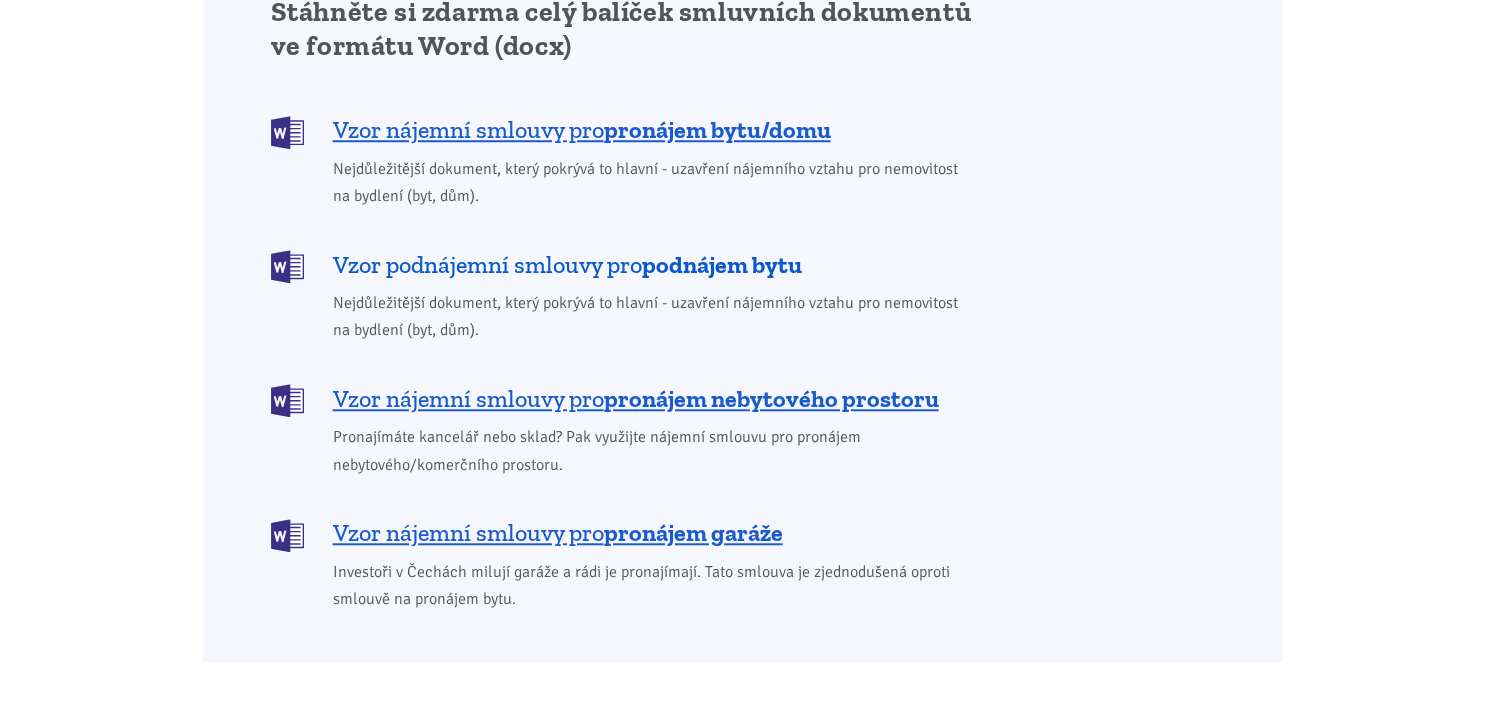 click on "podnájem bytu" at bounding box center [722, 264] 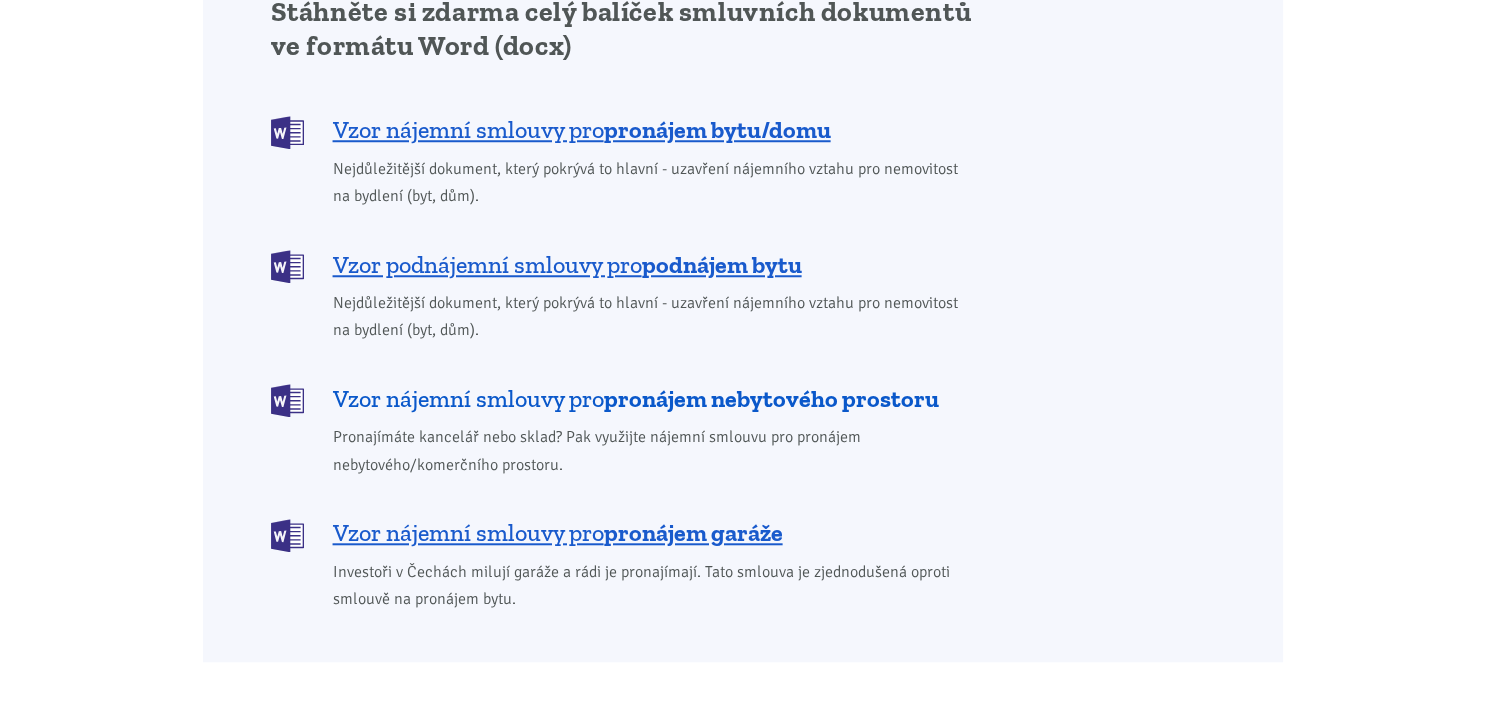 click on "pronájem nebytového prostoru" at bounding box center (771, 398) 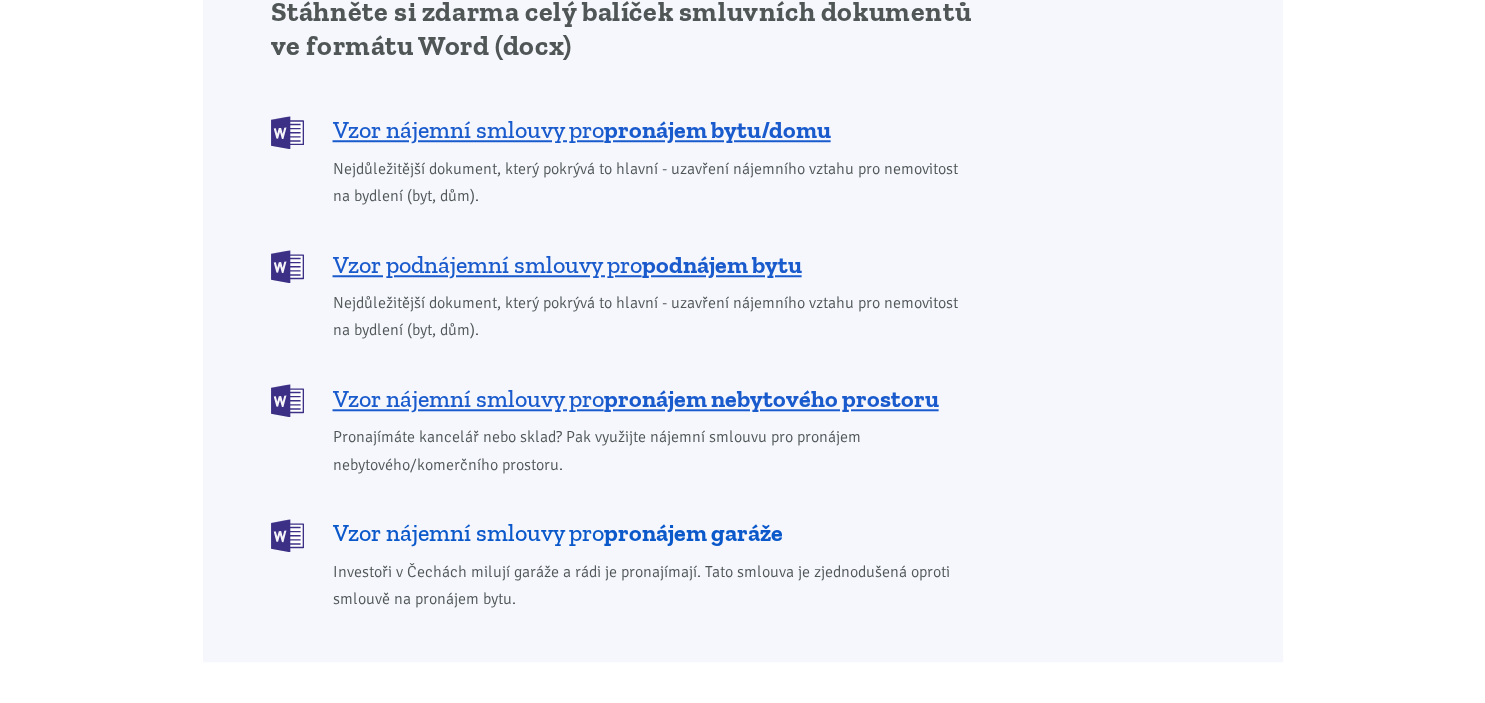 click on "pronájem garáže" at bounding box center [693, 532] 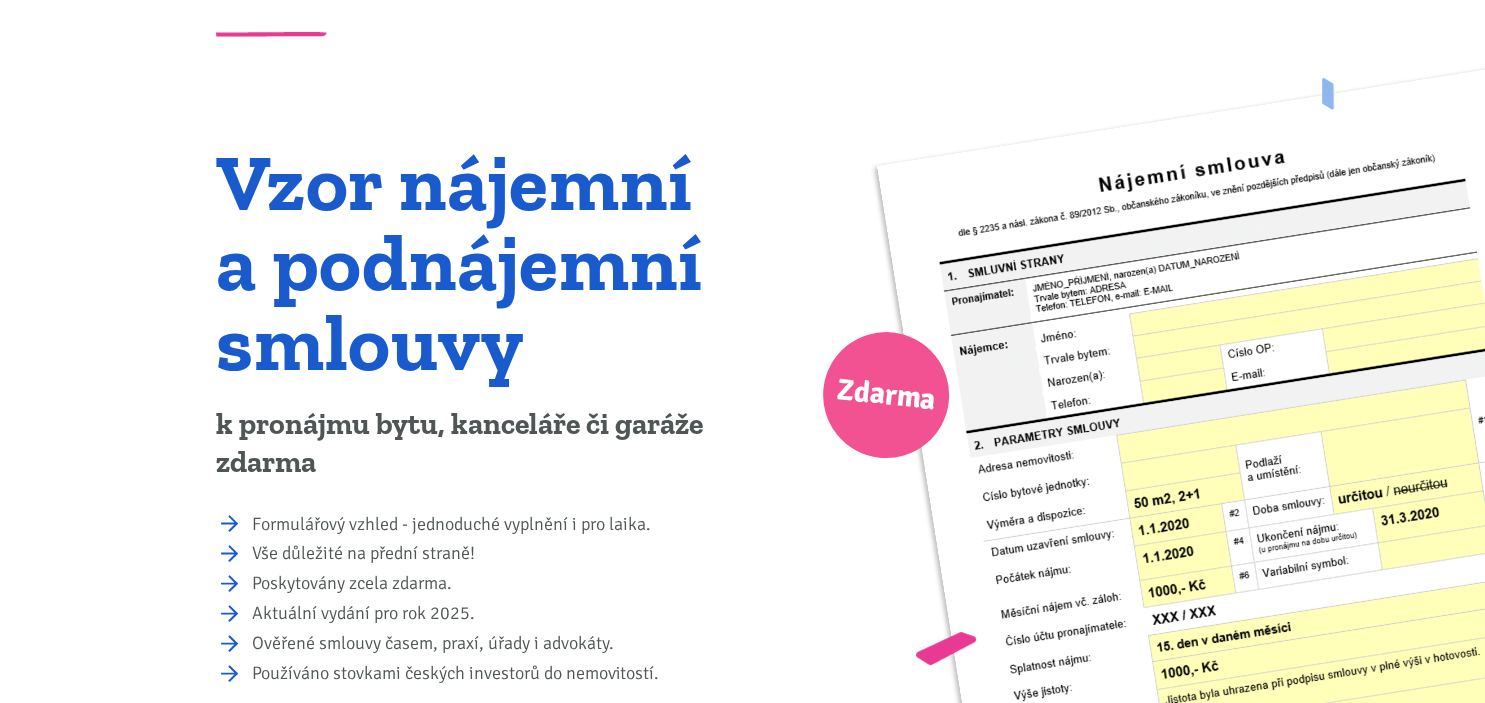scroll, scrollTop: 0, scrollLeft: 0, axis: both 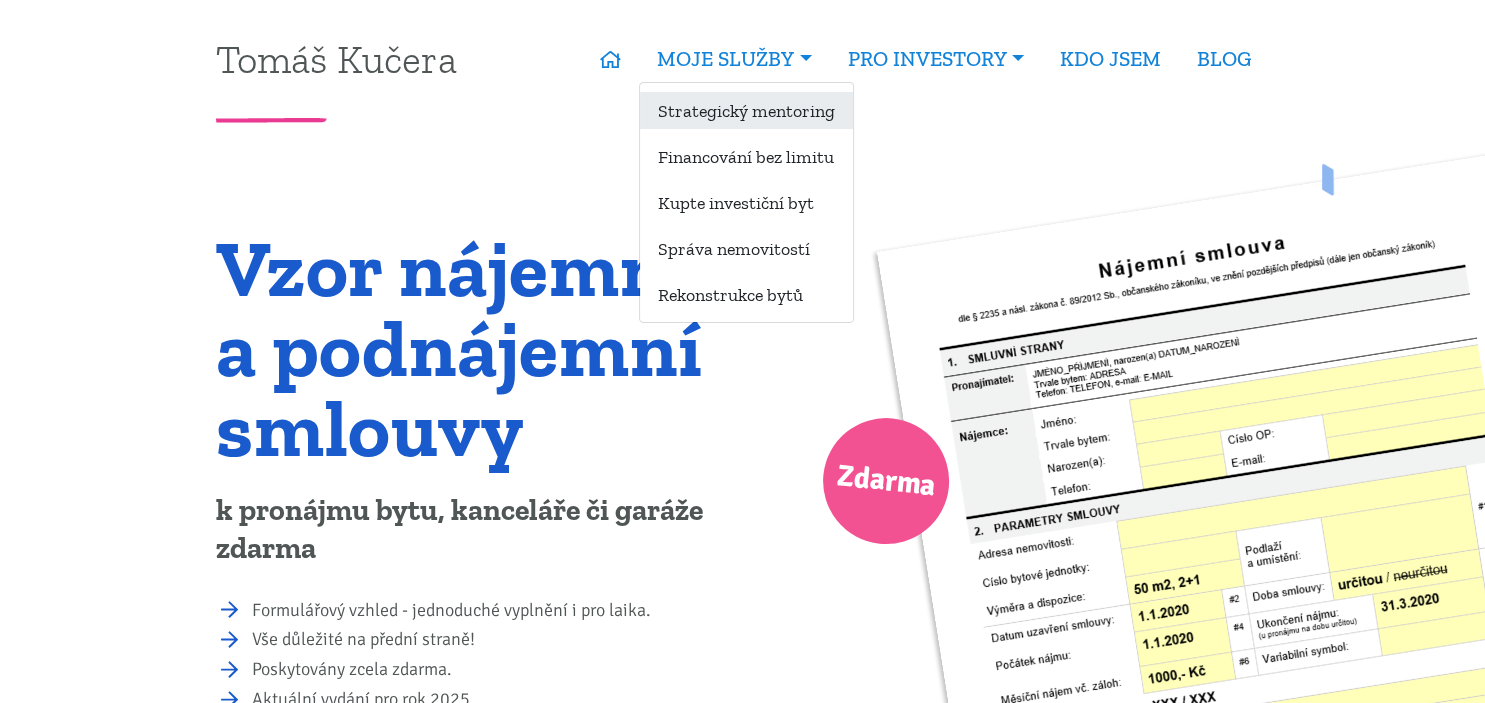 click on "Strategický mentoring" at bounding box center [746, 110] 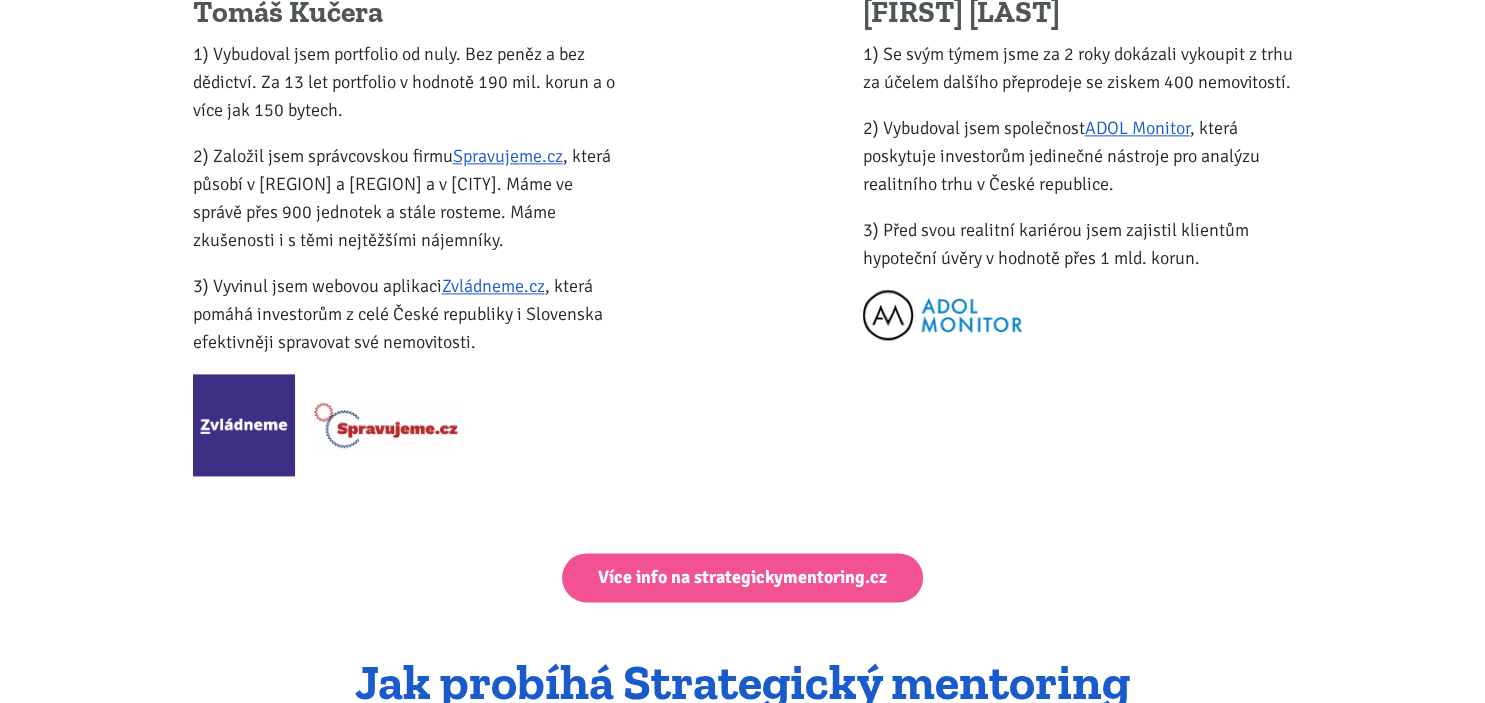 scroll, scrollTop: 2658, scrollLeft: 0, axis: vertical 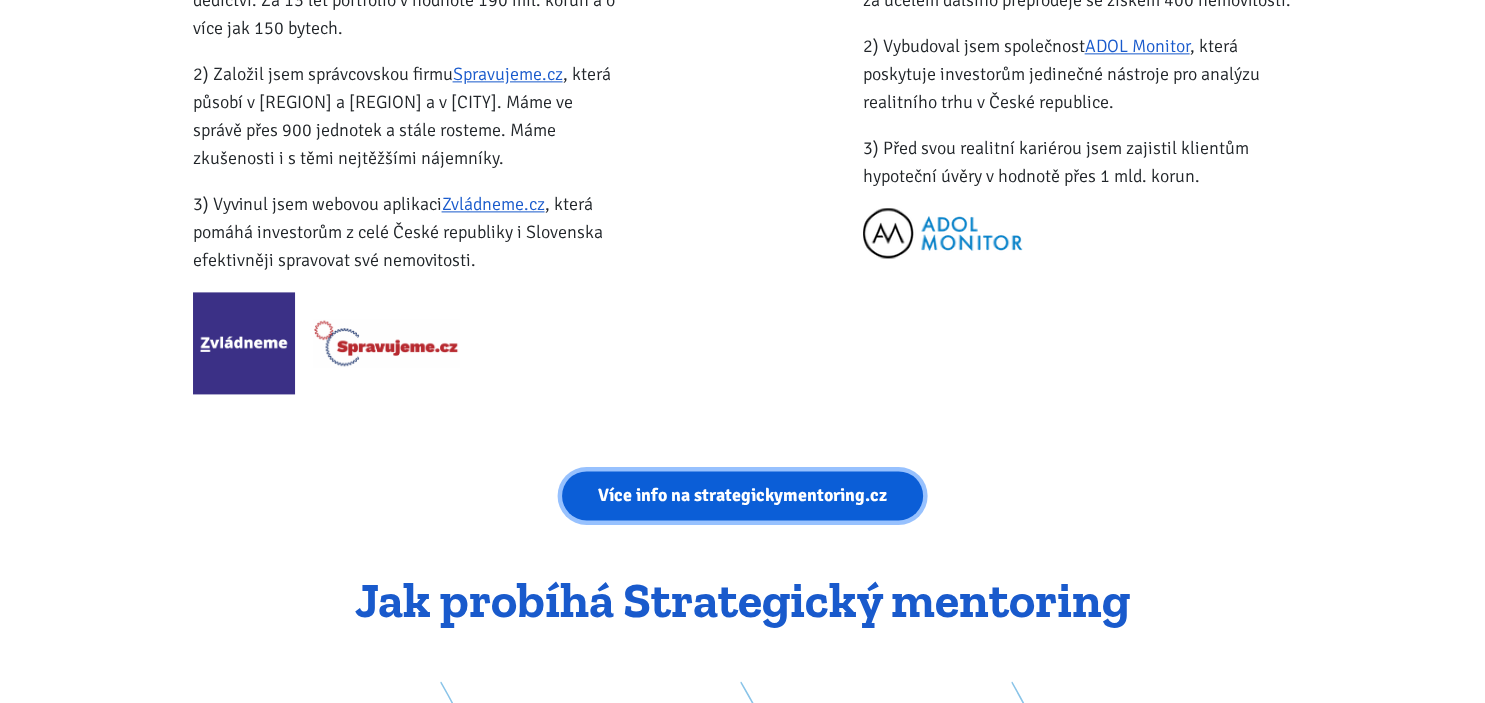 click on "Více info na strategickymentoring.cz" at bounding box center [742, 495] 